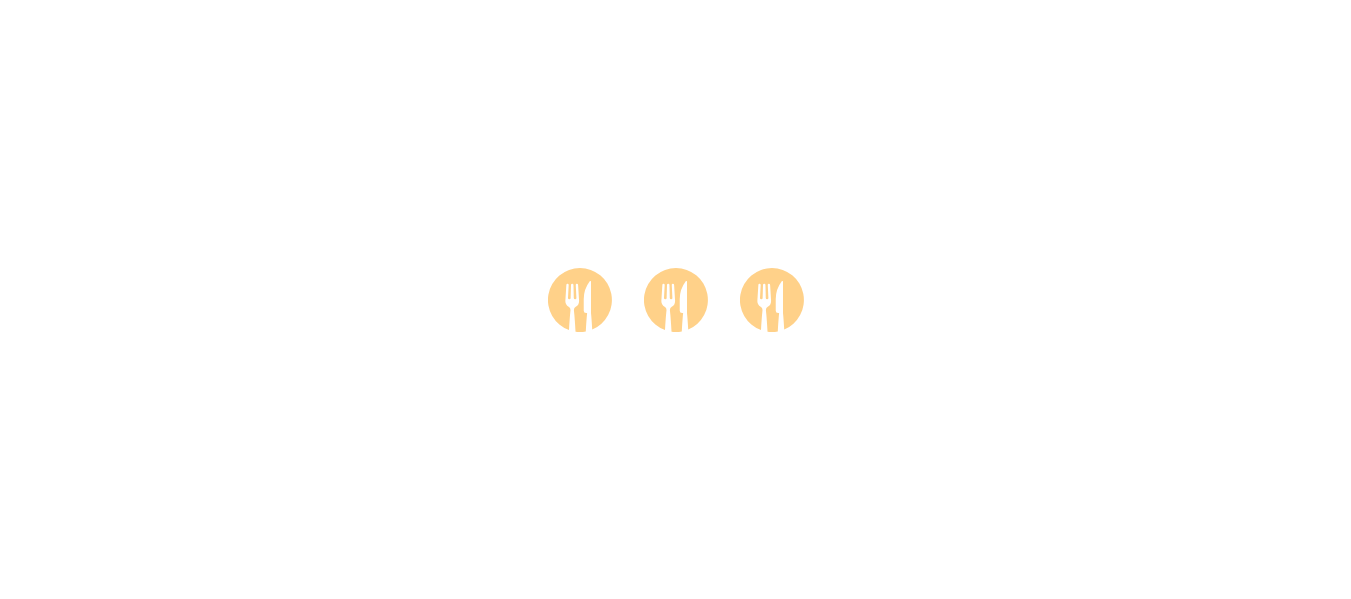 scroll, scrollTop: 0, scrollLeft: 0, axis: both 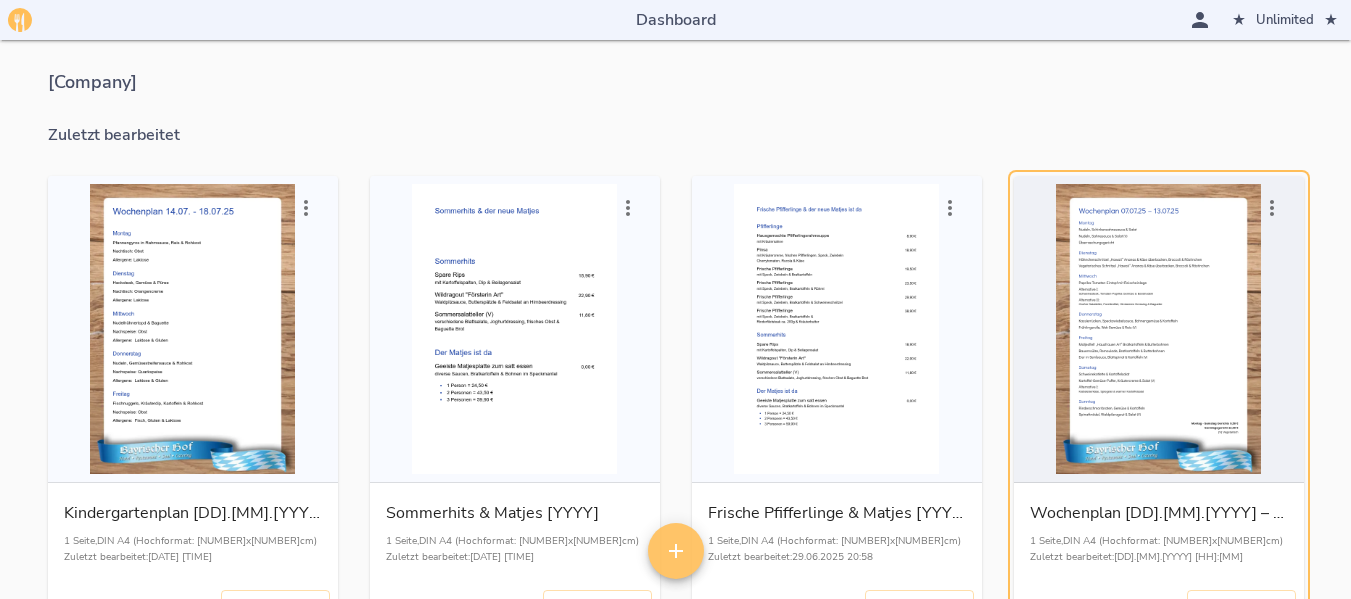 click at bounding box center [193, 329] 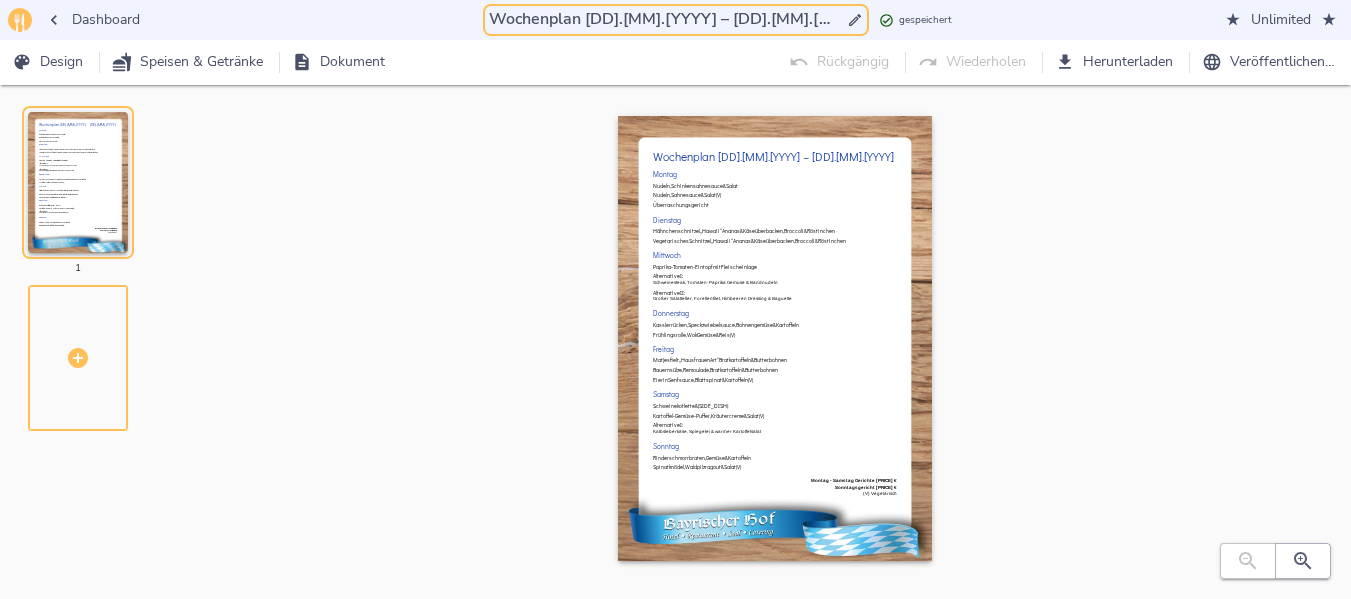 drag, startPoint x: 637, startPoint y: 16, endPoint x: 653, endPoint y: 11, distance: 16.763054 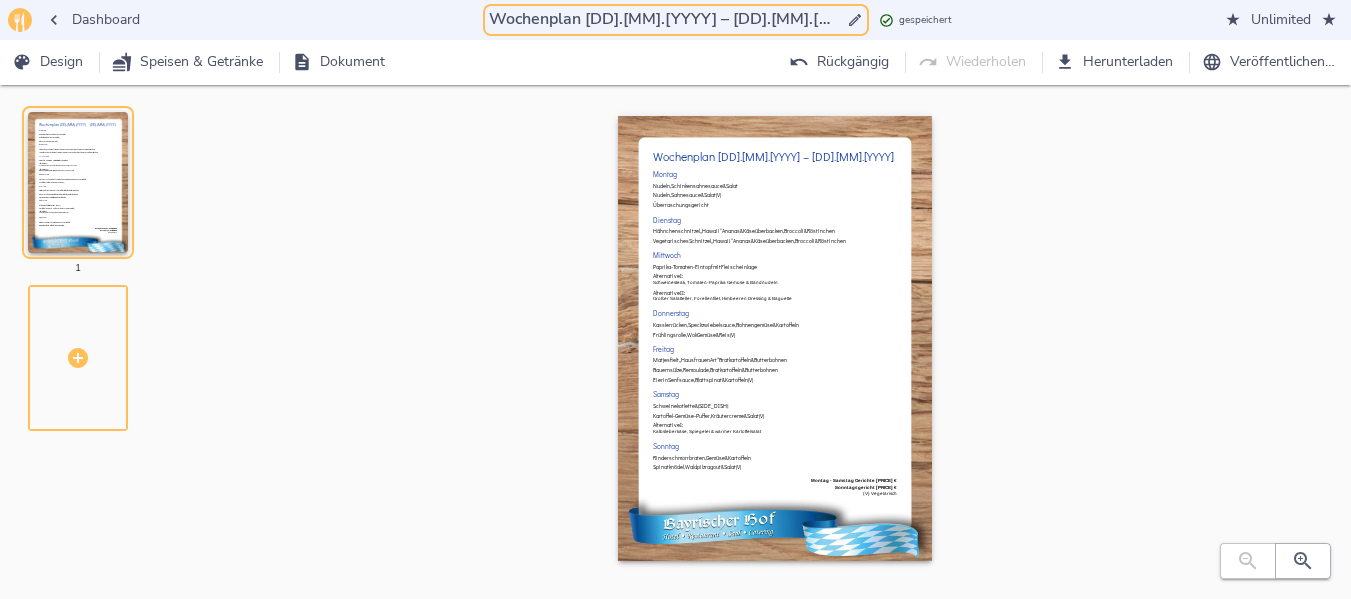 drag, startPoint x: 721, startPoint y: 13, endPoint x: 735, endPoint y: 13, distance: 14 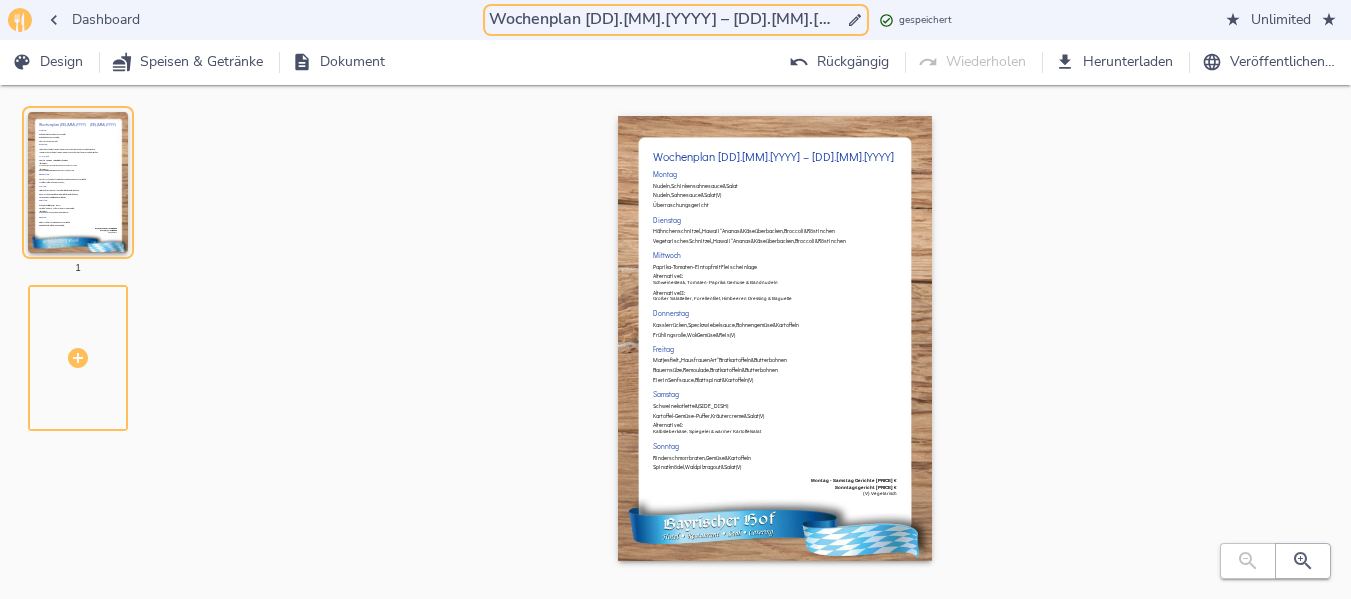 drag, startPoint x: 640, startPoint y: 16, endPoint x: 736, endPoint y: 20, distance: 96.0833 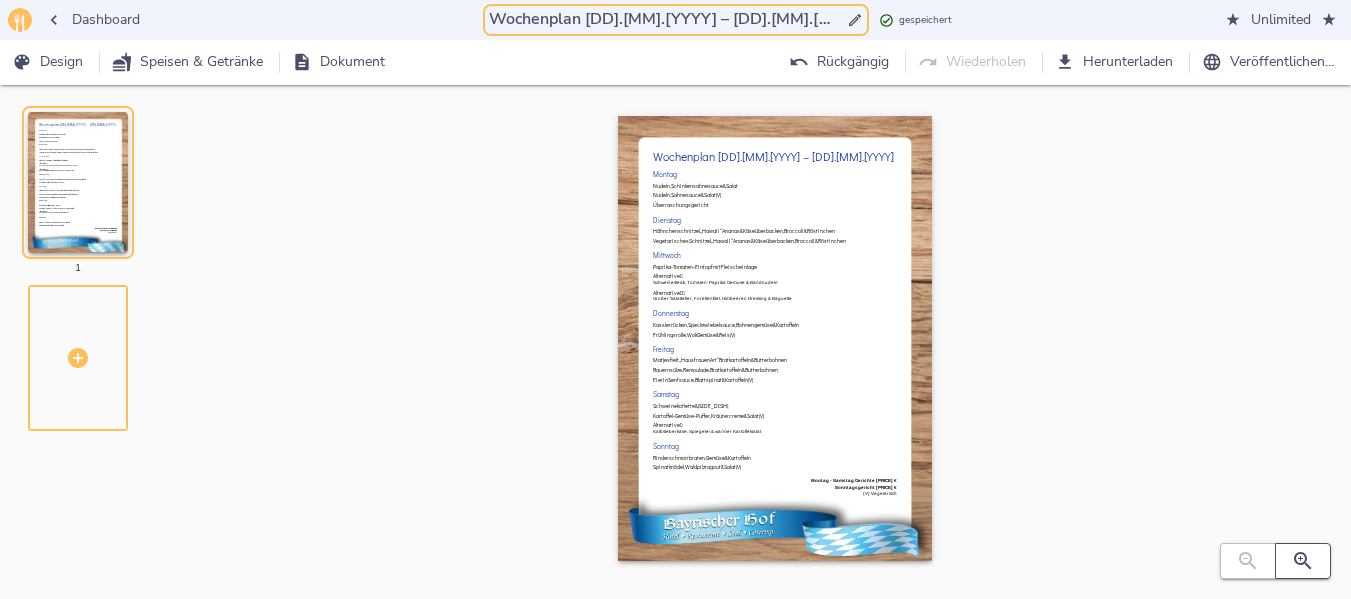 type on "Wochenplan [DD].[MM].[YYYY] – [DD].[MM].[YYYY]" 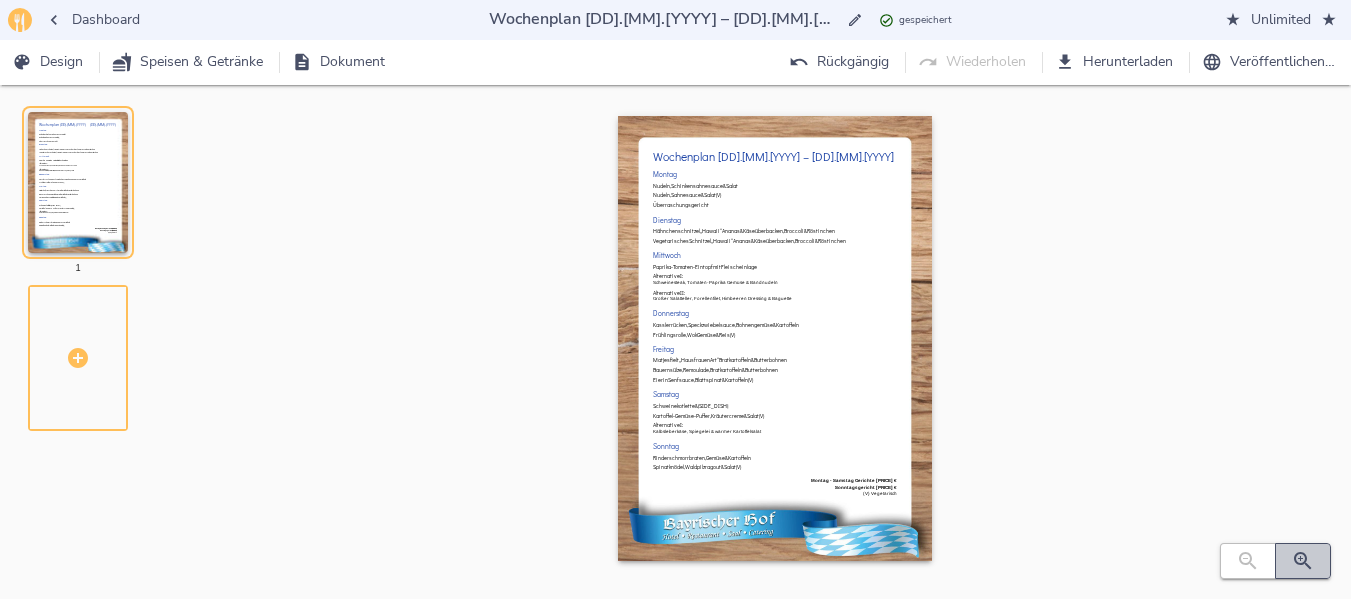click at bounding box center [1248, 561] 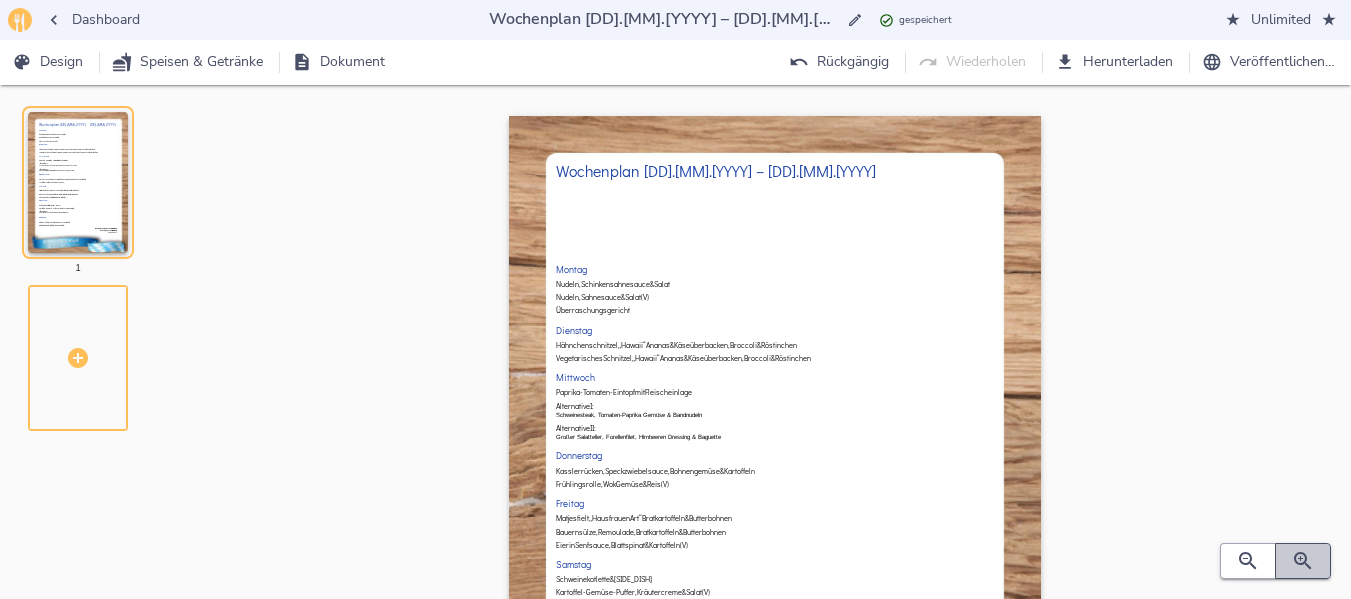 click at bounding box center (1248, 561) 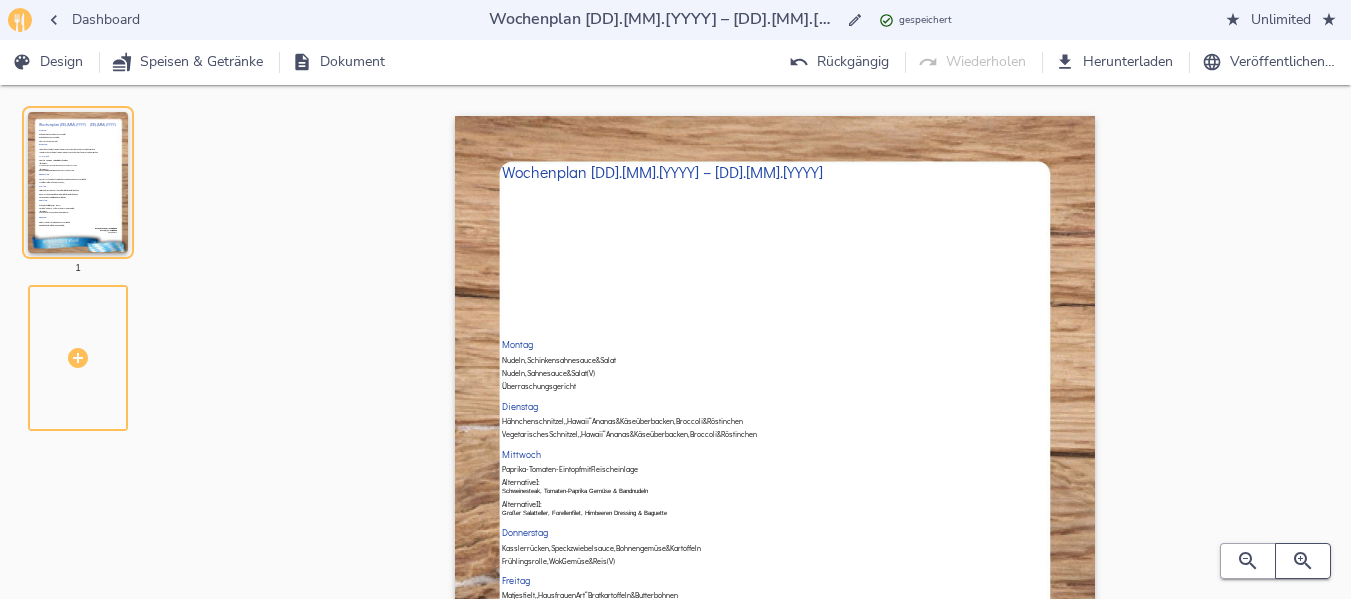 click at bounding box center [1248, 561] 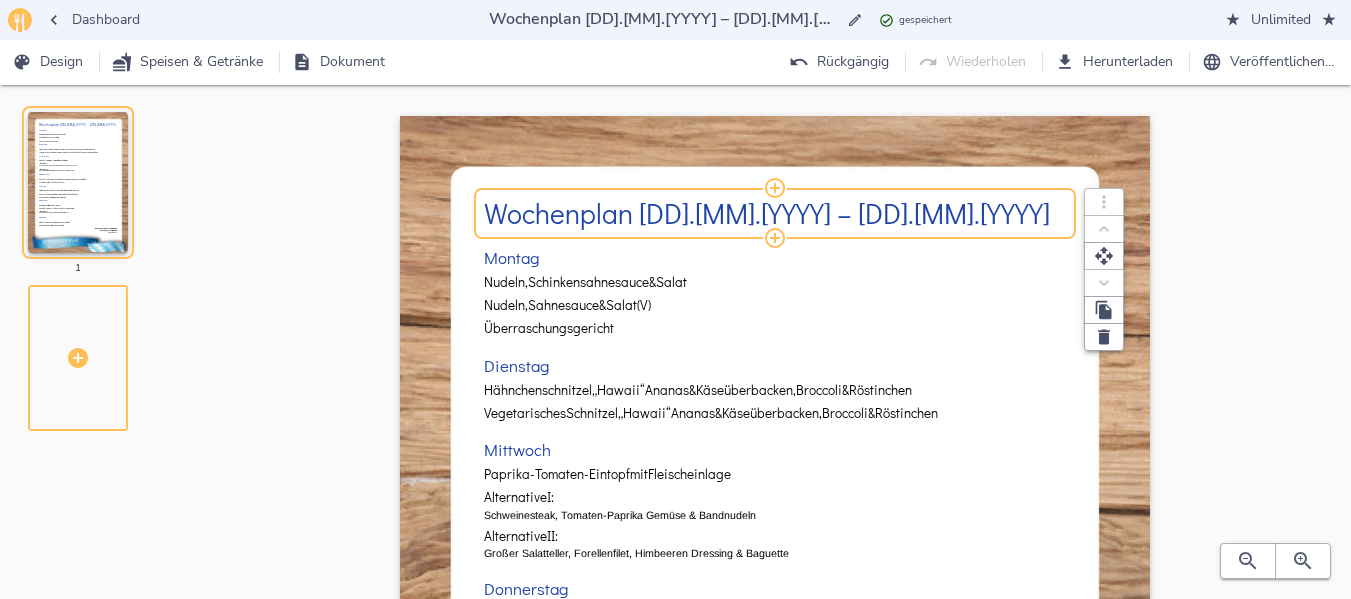 click on "Wochenplan [DD].[MM].[YYYY] – [DD].[MM].[YYYY]" at bounding box center [775, 213] 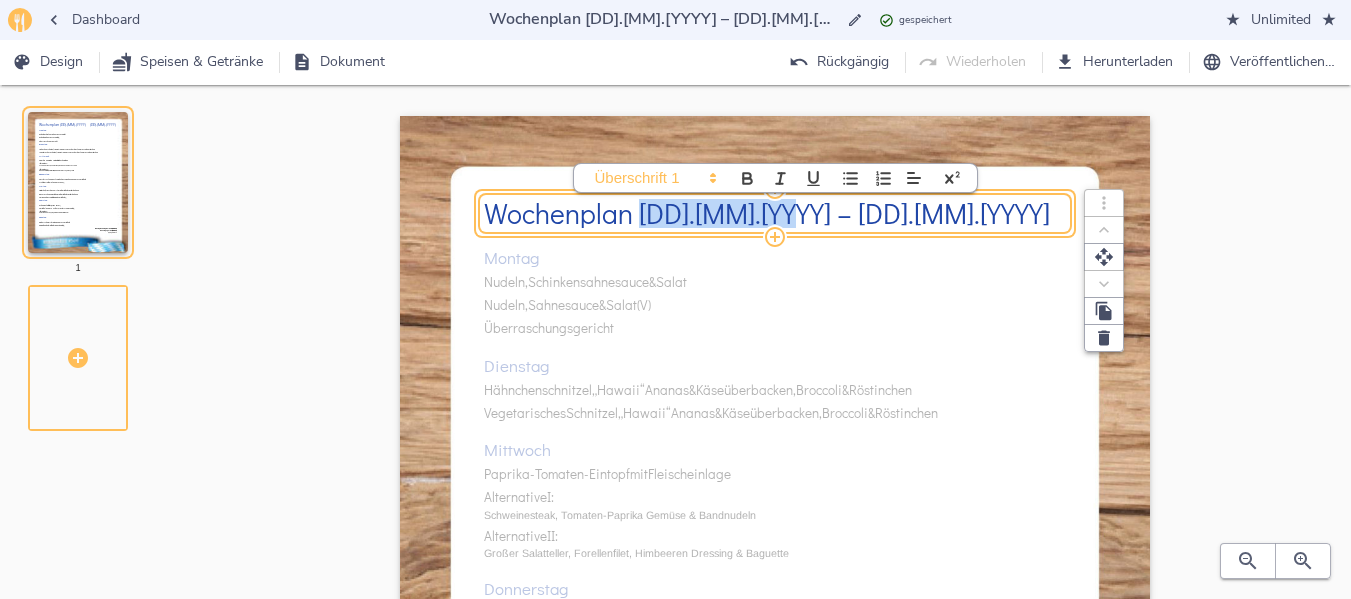 drag, startPoint x: 640, startPoint y: 212, endPoint x: 783, endPoint y: 217, distance: 143.08739 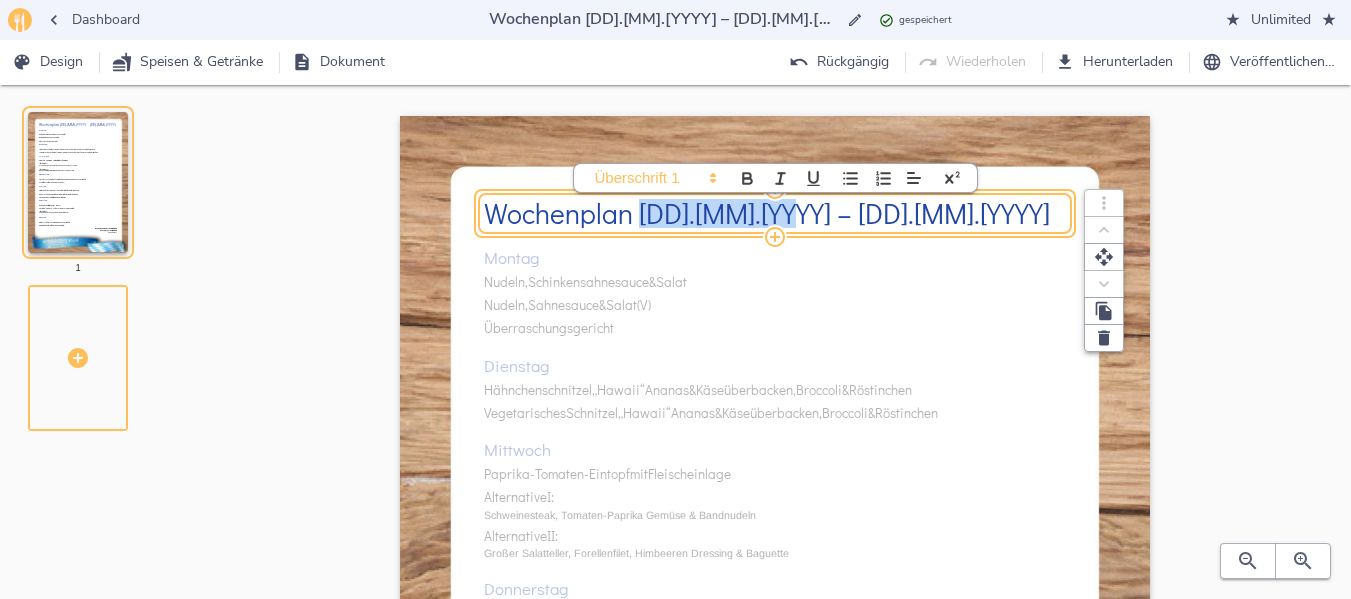 click on "Wochenplan [DD].[MM].[YYYY] – [DD].[MM].[YYYY]" at bounding box center (775, 213) 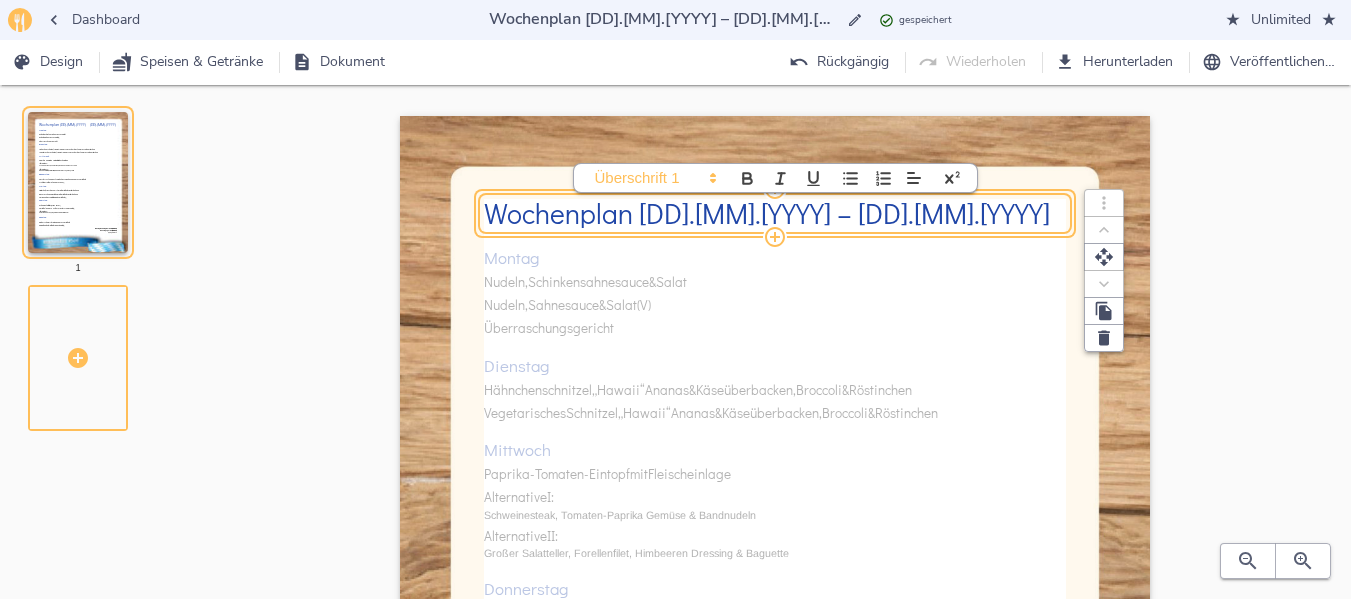 click on "Montag Nudeln,  Schinkensahnesauce  &  Salat  Nudeln,  Sahnesauce  &  Salat  (V)  Überraschungsgericht  Dienstag Hähnchenschnitzel  „Hawaii“  Ananas  &  Käse  überbacken,  Broccoli  &  Röstinchen  Vegetarisches  Schnitzel  „Hawaii“  Ananas  &  Käse  überbacken,  Broccoli  &  Röstinchen  Mittwoch Paprika-Tomaten-Eintopf  mit  Fleischeinlage  Alternative  I:  Schweinesteak, Tomaten-Paprika Gemüse & Bandnudeln Alternative  II:  Großer Salatteller, Forellenfilet, Himbeeren Dressing & Baguette Donnerstag Kasslerrücken,  Speckzwiebelsauce,  Bohnengemüse  &  Kartoffeln  Frühlingsrolle,  Wok  Gemüse  &  Reis  (V)  Freitag Matjesfielt  „Hausfrauen  Art“  Bratkartoffeln  &  Butterbohnen  Bauernsülze,  Remoulade,  Bratkartoffeln  &  Butterbohnen  Eier  in  Senfsauce,  Blattspinat  &  Kartoffeln  (V)  Samstag Schweinekotlette  &  Kartoffelsalat  Kartoffel-Gemüse-Puffer,  Kräutercreme  &  Salat  (V)  Alternative  I:" at bounding box center [775, 604] 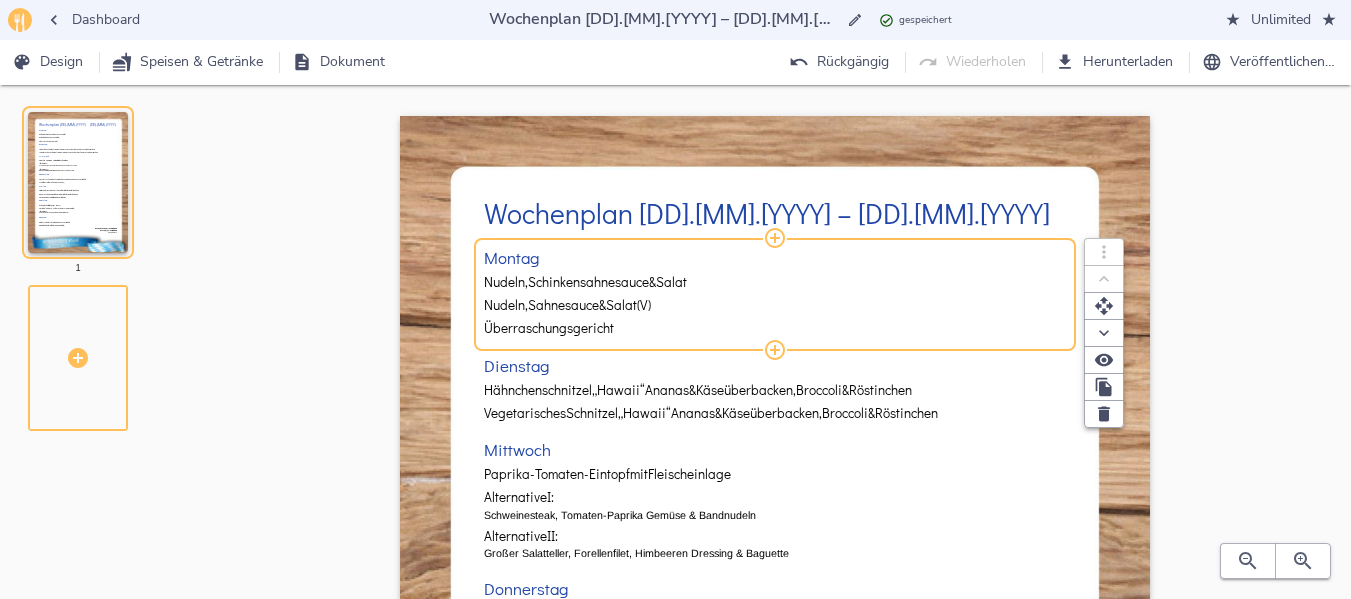 click on "Nudeln," at bounding box center [506, 282] 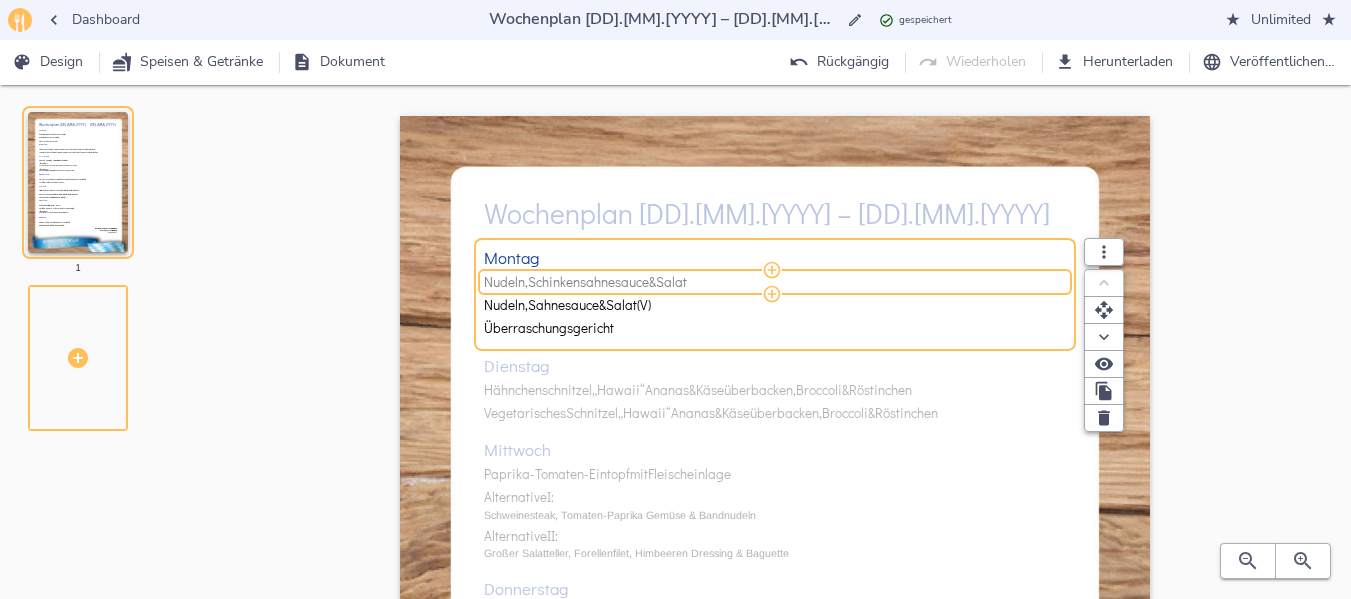 click on "Nudeln," at bounding box center (506, 282) 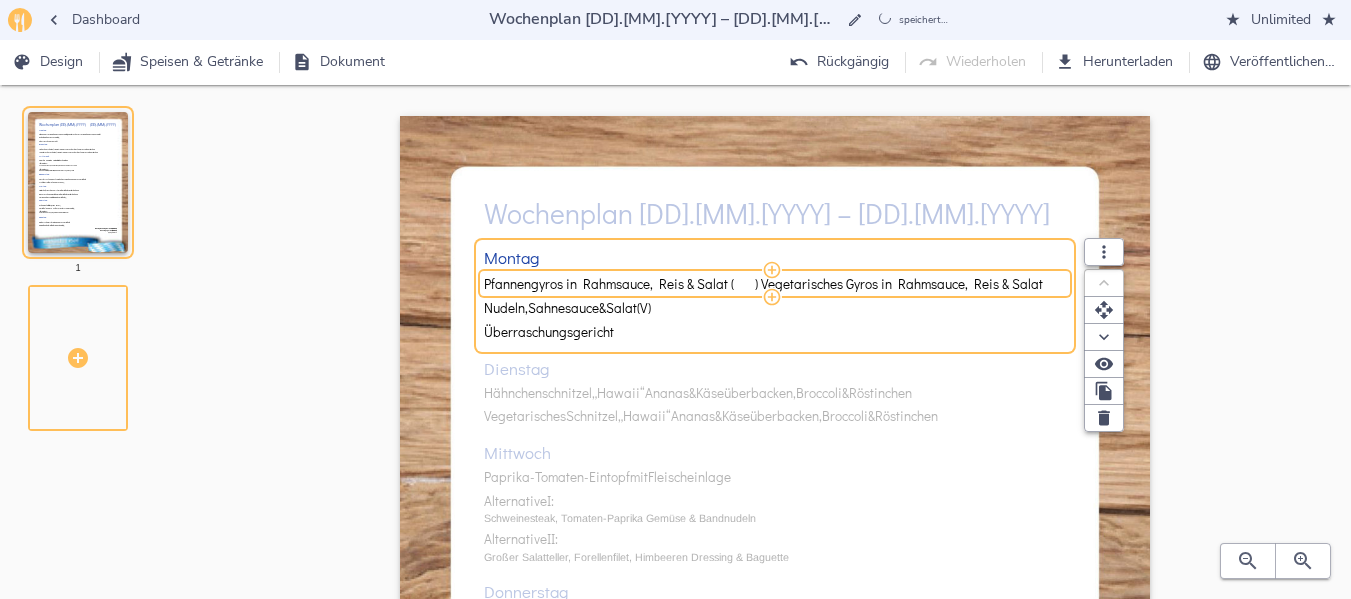 drag, startPoint x: 758, startPoint y: 282, endPoint x: 1126, endPoint y: 292, distance: 368.13583 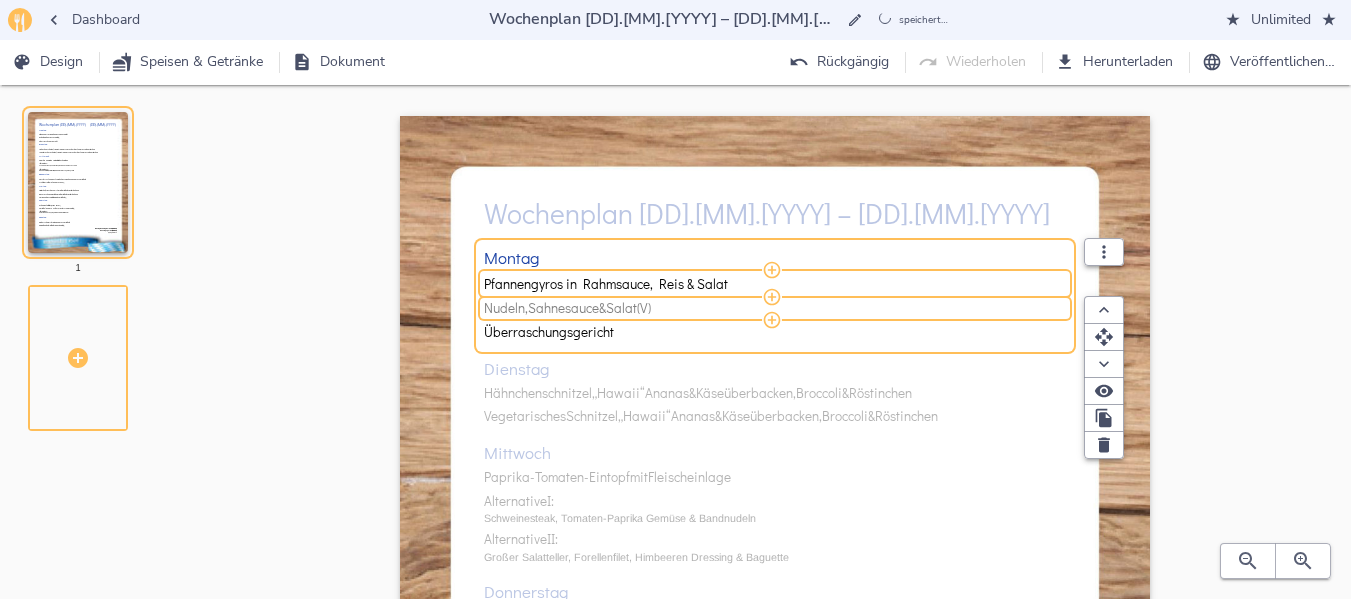 click on "Nudeln,  Sahnesauce  &  Salat  (V)" at bounding box center (772, 308) 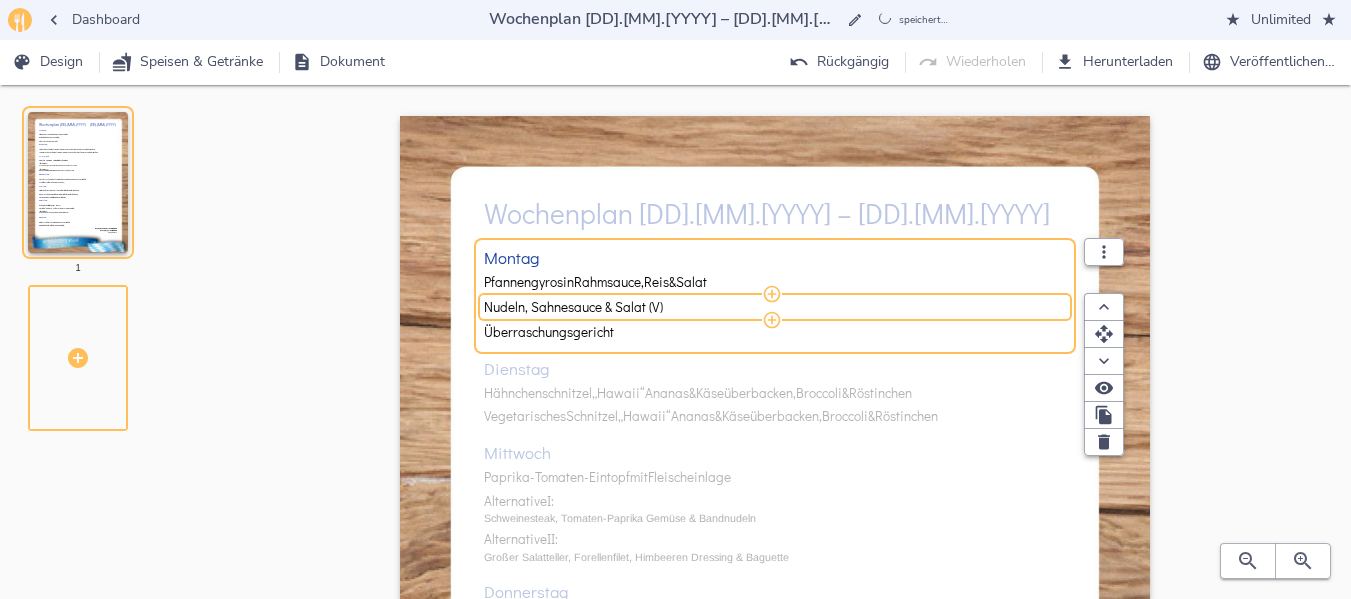 click on "Nudeln, Sahnesauce & Salat (V)" at bounding box center (772, 307) 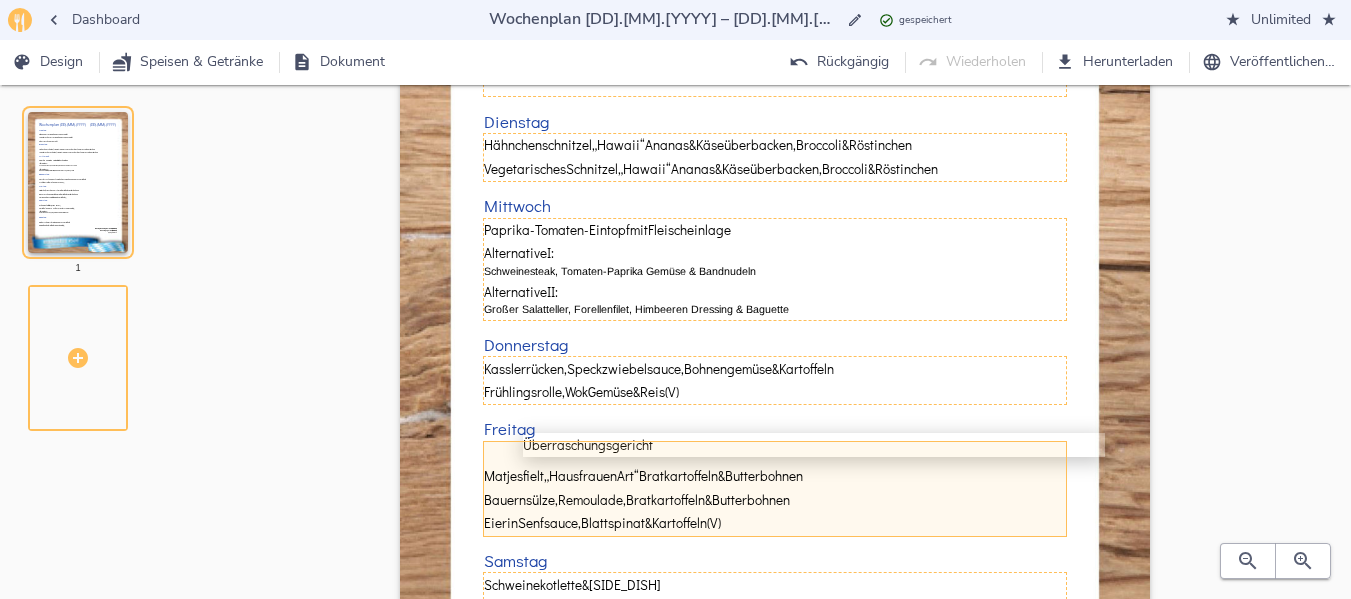 scroll, scrollTop: 248, scrollLeft: 0, axis: vertical 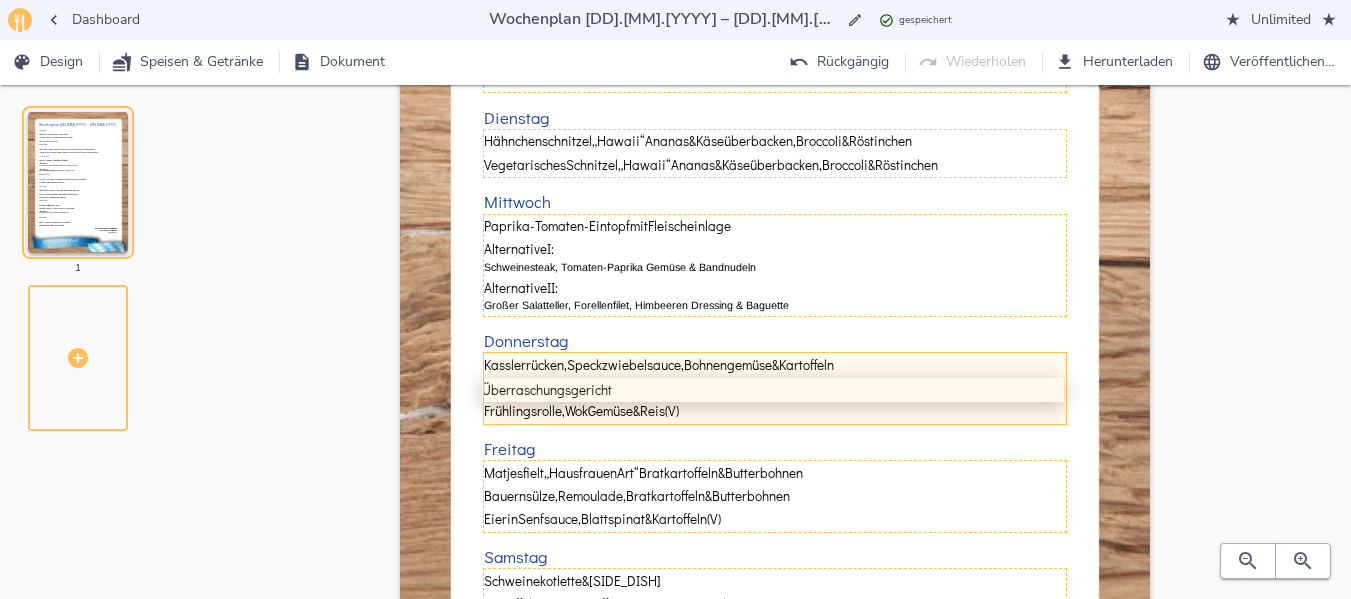 drag, startPoint x: 591, startPoint y: 332, endPoint x: 590, endPoint y: 395, distance: 63.007935 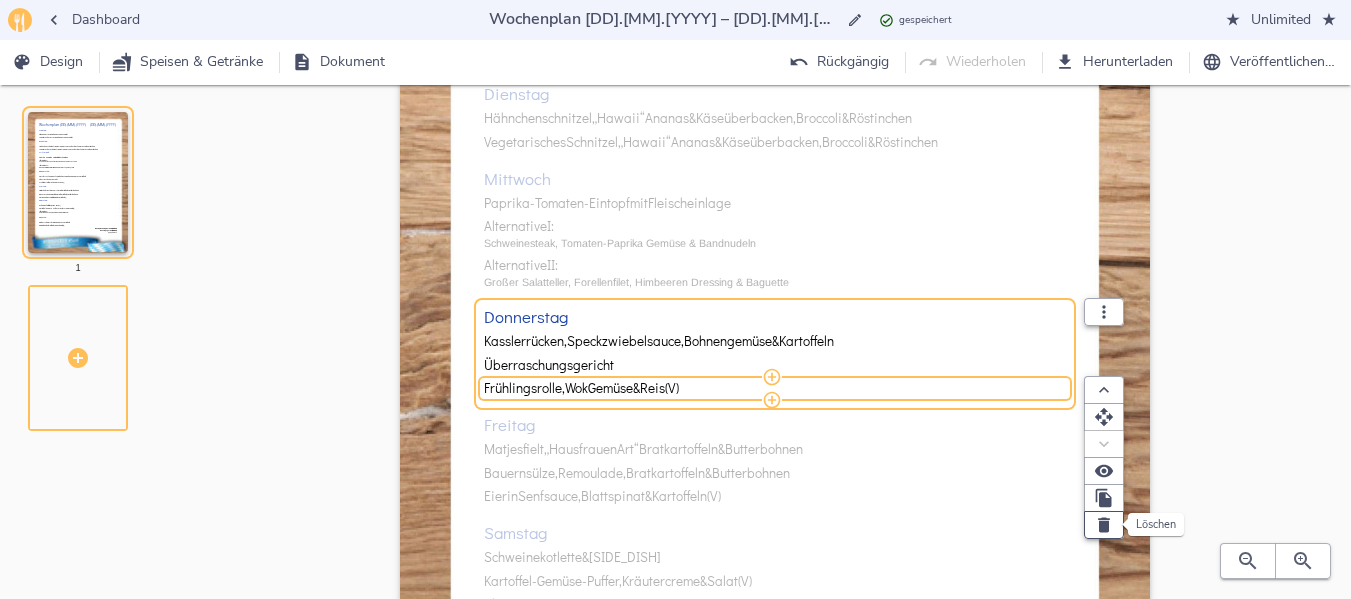 click at bounding box center (1105, 524) 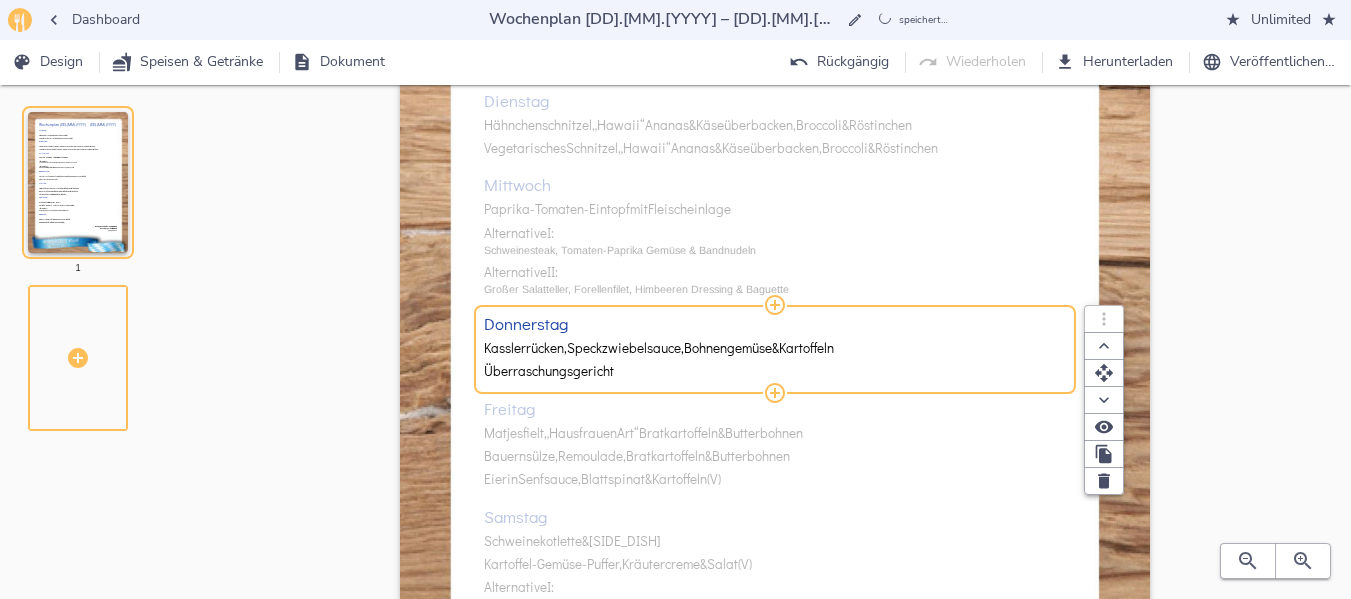 scroll, scrollTop: 348, scrollLeft: 0, axis: vertical 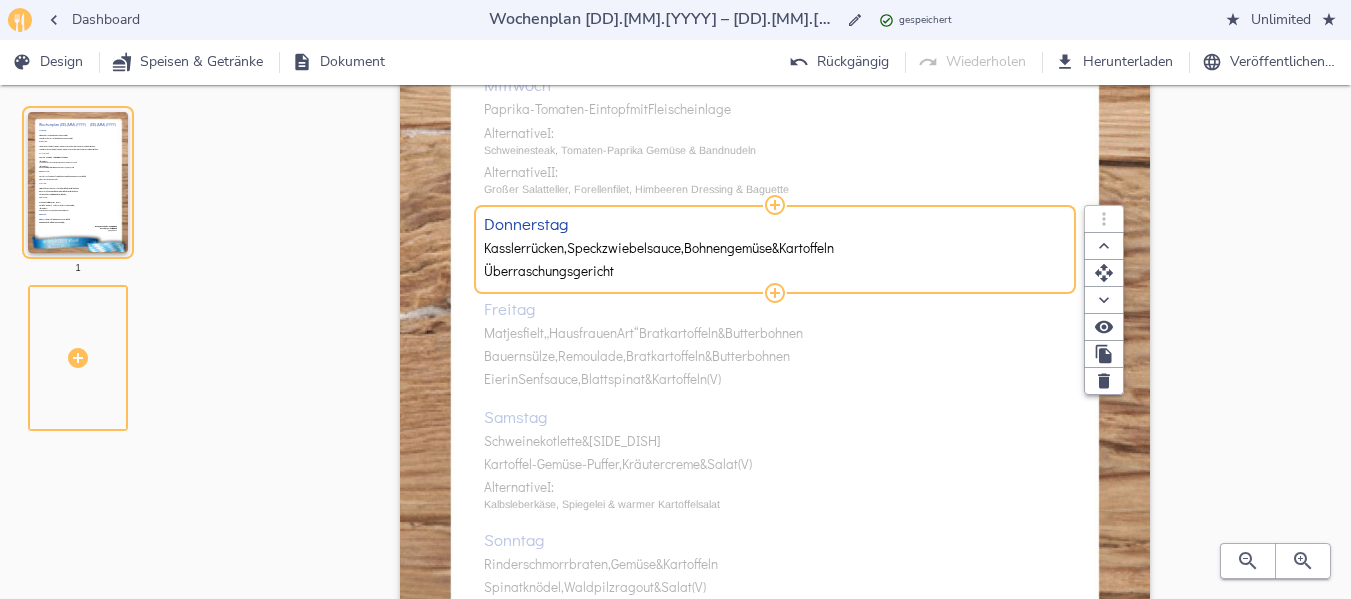click on "Montag Pfannengyros  in  Rahmsauce,  Reis  &  Salat  Vegetarisches  Gyros  in  Rahmsauce,  Reis  &  Salat  Dienstag Hähnchenschnitzel  „Hawaii“  Ananas  &  Käse  überbacken,  Broccoli  &  Röstinchen  Vegetarisches  Schnitzel  „Hawaii“  Ananas  &  Käse  überbacken,  Broccoli  &  Röstinchen  Mittwoch Paprika-Tomaten-Eintopf  mit  Fleischeinlage  Alternative  I:  Schweinesteak, Tomaten-Paprika Gemüse & Bandnudeln Alternative  II:  Großer Salatteller, Forellenfilet, Himbeeren Dressing & Baguette Donnerstag Kasslerrücken,  Speckzwiebelsauce,  Bohnengemüse  &  Kartoffeln  Überraschungsgericht  Freitag Matjesfielt  „Hausfrauen  Art“  Bratkartoffeln  &  Butterbohnen  Bauernsülze,  Remoulade,  Bratkartoffeln  &  Butterbohnen  Eier  in  Senfsauce,  Blattspinat  &  Kartoffeln  (V)  Samstag Schweinekotlette  &  Kartoffelsalat  Kartoffel-Gemüse-Puffer,  Kräutercreme  &  Salat  (V)  Alternative  I:  Sonntag Gemüse  &  &" at bounding box center (775, 251) 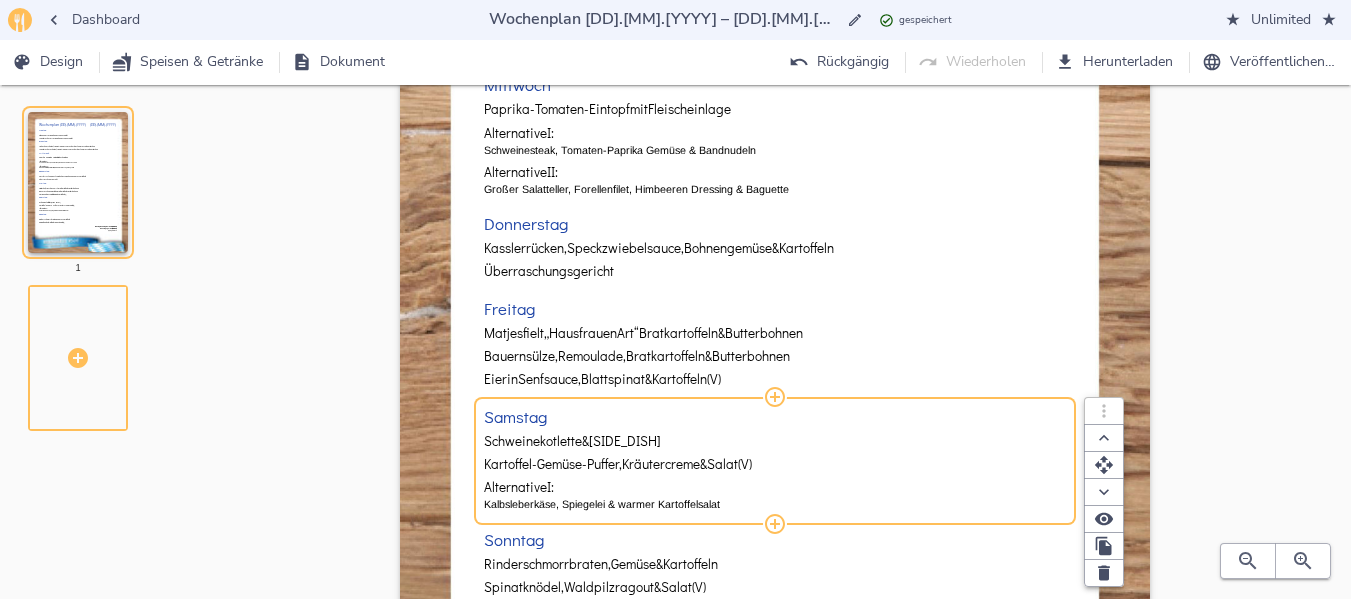 click on "Kalbsleberkäse, Spiegelei & warmer Kartoffelsalat" at bounding box center [775, 504] 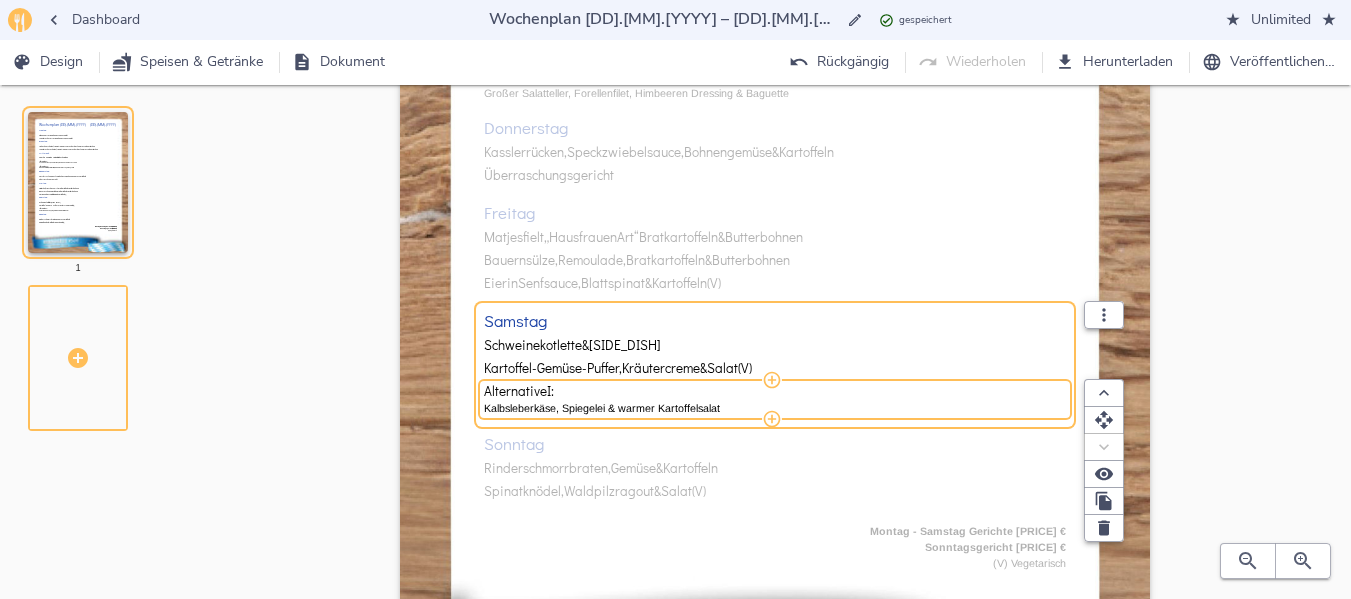 scroll, scrollTop: 448, scrollLeft: 0, axis: vertical 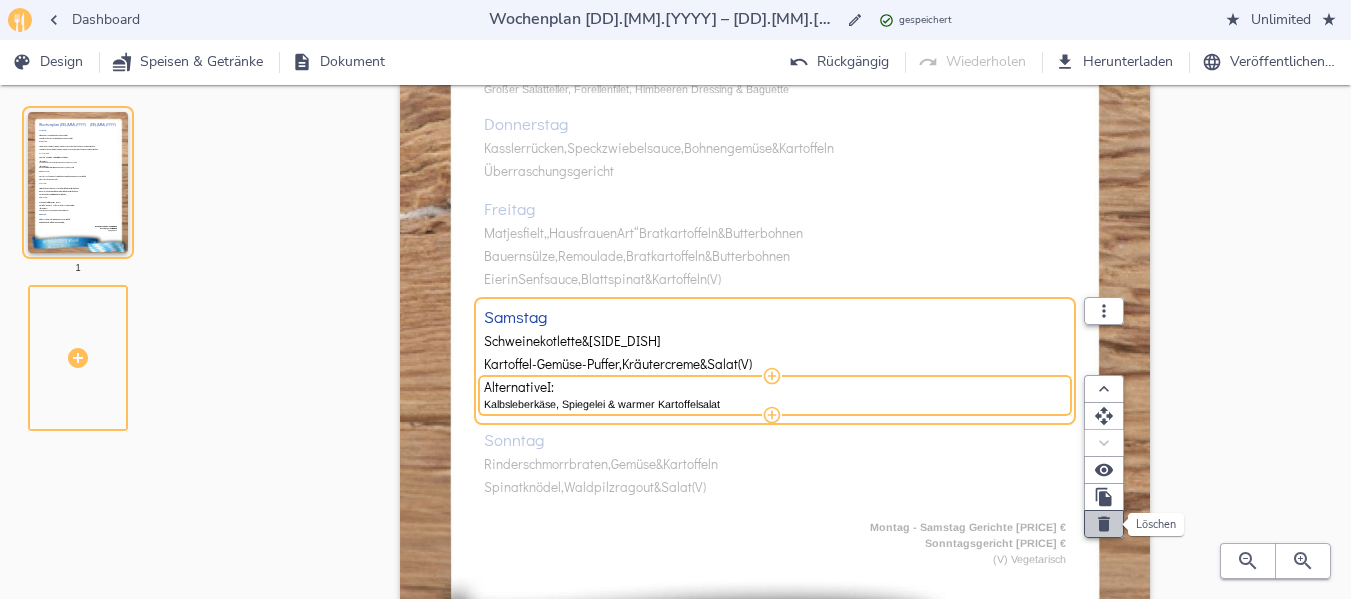 click at bounding box center [1105, 524] 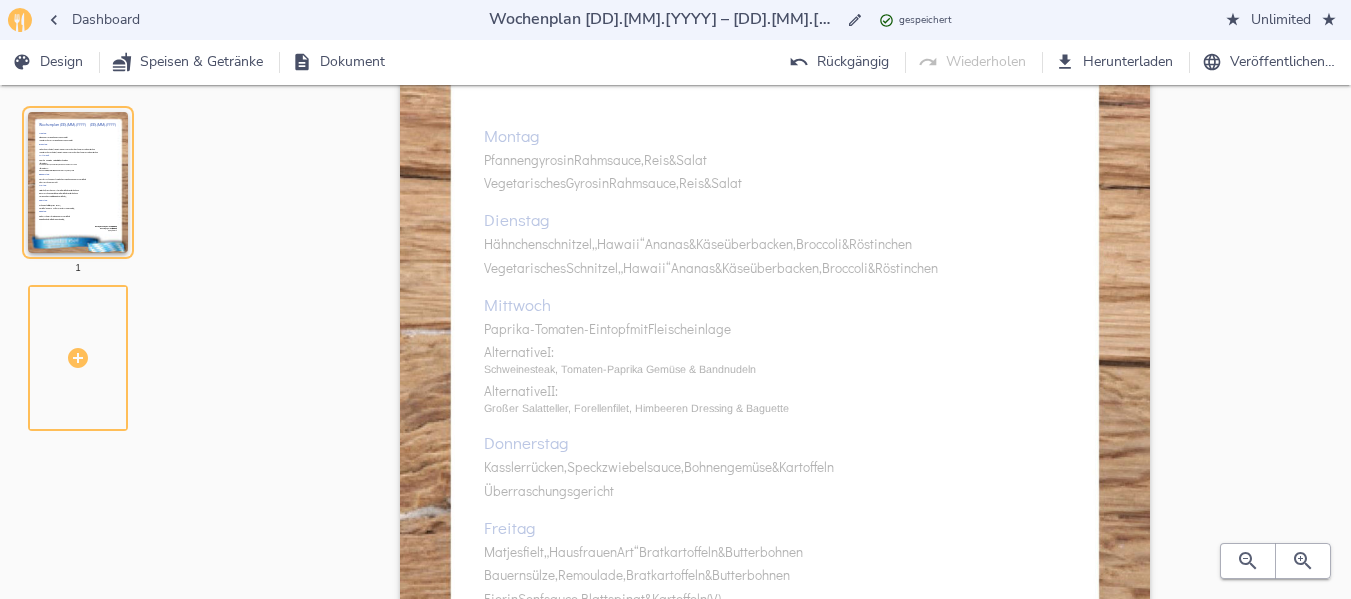 scroll, scrollTop: 0, scrollLeft: 0, axis: both 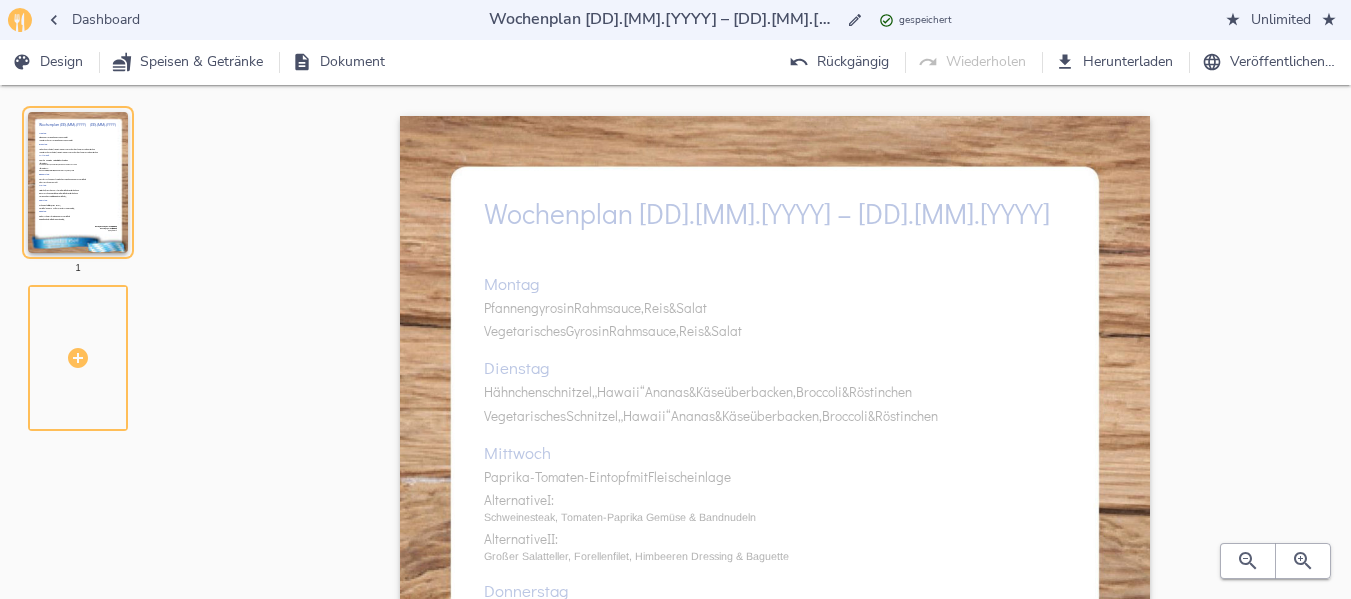 click on "Montag Pfannengyros  in  Rahmsauce,  Reis  &  Salat  Vegetarisches  Gyros  in  Rahmsauce,  Reis  &  Salat  Dienstag Hähnchenschnitzel  „Hawaii“  Ananas  &  Käse  überbacken,  Broccoli  &  Röstinchen  Vegetarisches  Schnitzel  „Hawaii“  Ananas  &  Käse  überbacken,  Broccoli  &  Röstinchen  Mittwoch Paprika-Tomaten-Eintopf  mit  Fleischeinlage  Alternative  I:  Schweinesteak, Tomaten-Paprika Gemüse & Bandnudeln Alternative  II:  Großer Salatteller, Forellenfilet, Himbeeren Dressing & Baguette Donnerstag Kasslerrücken,  Speckzwiebelsauce,  Bohnengemüse  &  Kartoffeln  Überraschungsgericht  Freitag Matjesfielt  „Hausfrauen  Art“  Bratkartoffeln  &  Butterbohnen  Bauernsülze,  Remoulade,  Bratkartoffeln  &  Butterbohnen  Eier  in  Senfsauce,  Blattspinat  &  Kartoffeln  (V)  Samstag Schweinekotlette  &  Kartoffelsalat  Kartoffel-Gemüse-Puffer,  Kräutercreme  &  Salat  (V)  Sonntag Rinderschmorrbraten,  Gemüse  &" at bounding box center (775, 599) 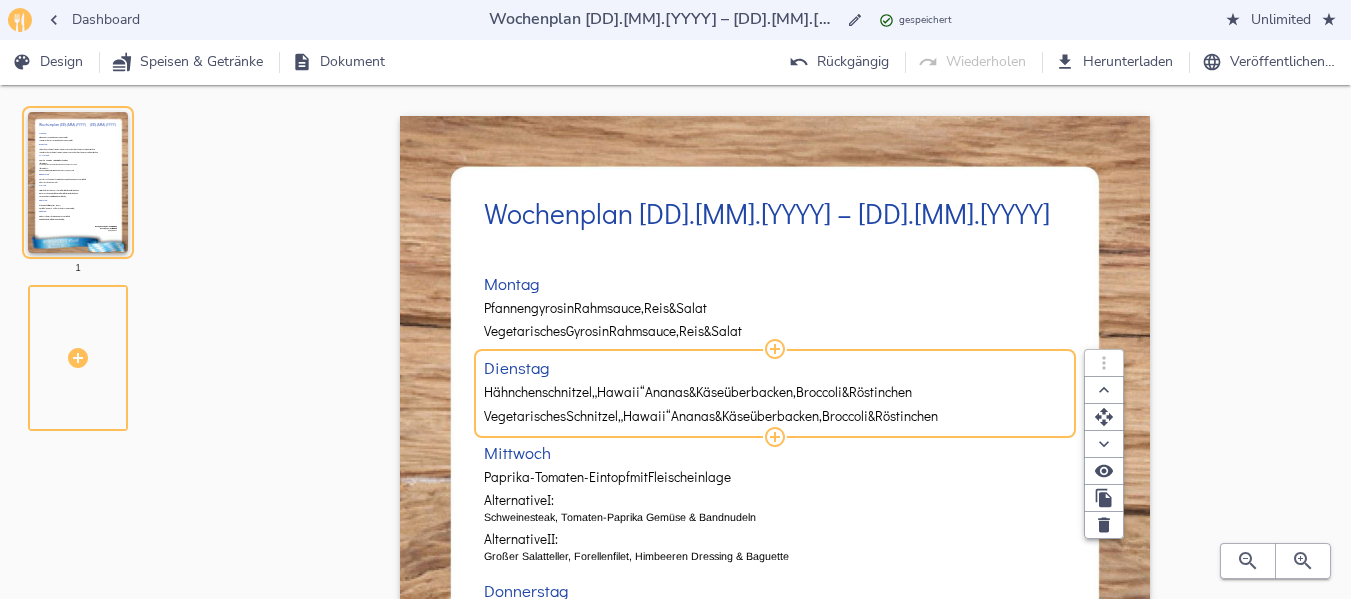 click on "Hähnchenschnitzel" at bounding box center (538, 392) 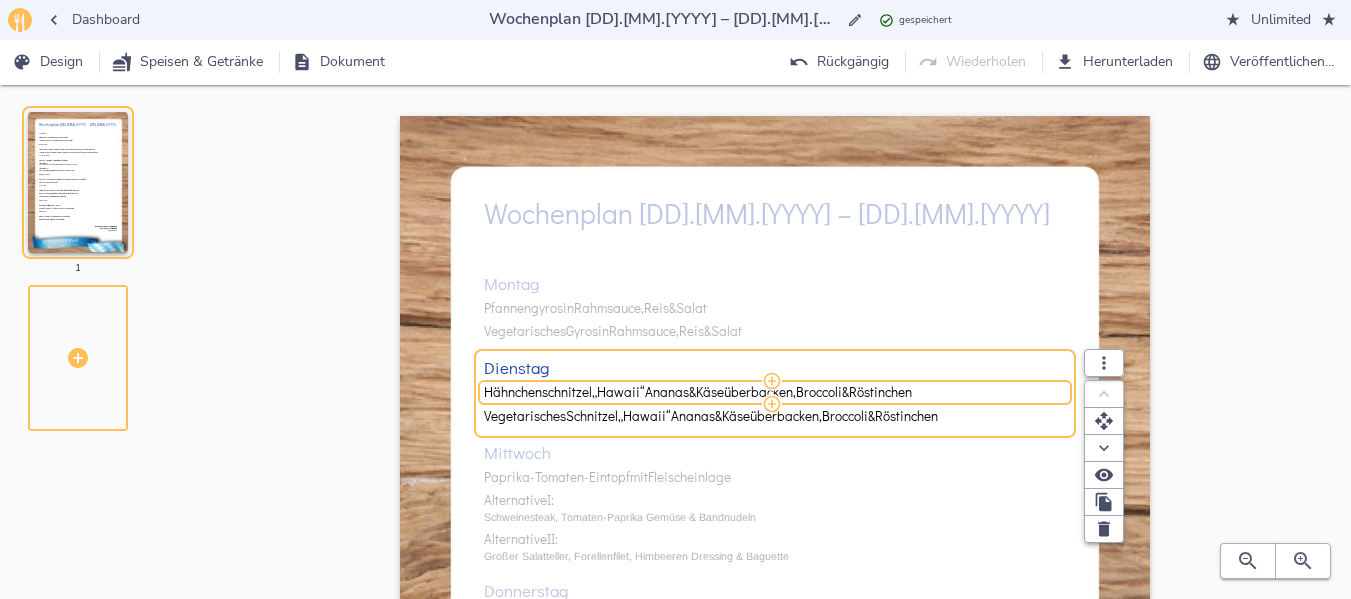 click on "Hähnchenschnitzel" at bounding box center (538, 392) 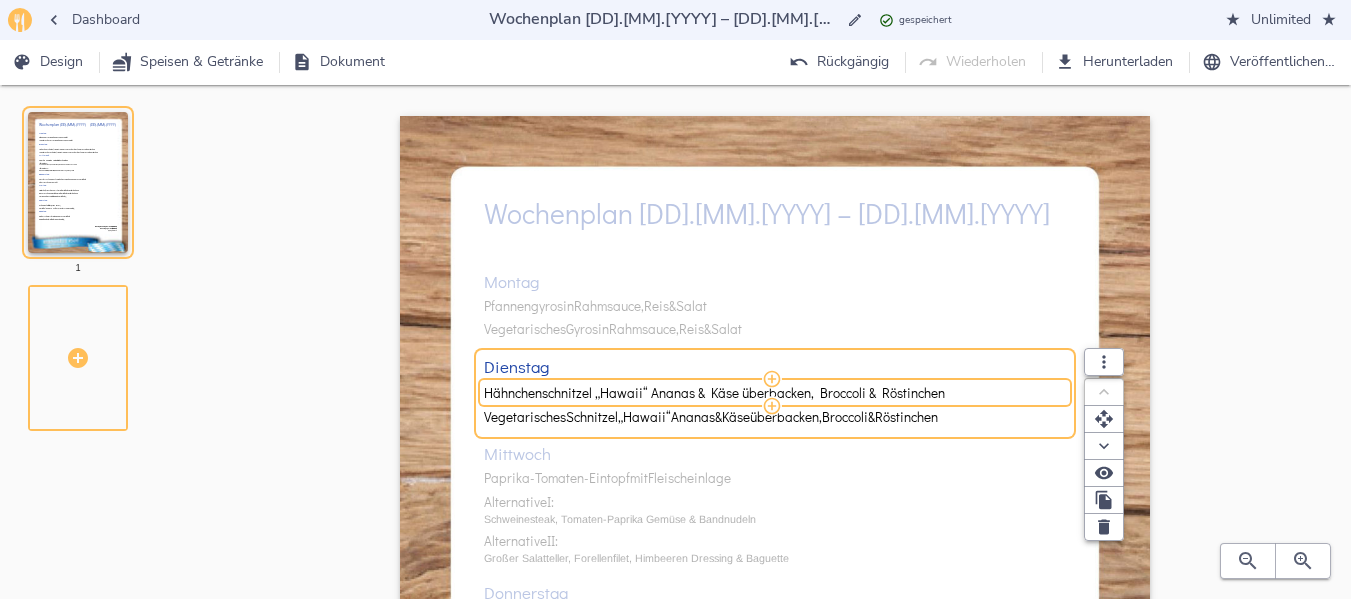 click on "Hähnchenschnitzel „Hawaii“ Ananas & Käse überbacken, Broccoli & Röstinchen" at bounding box center [772, 393] 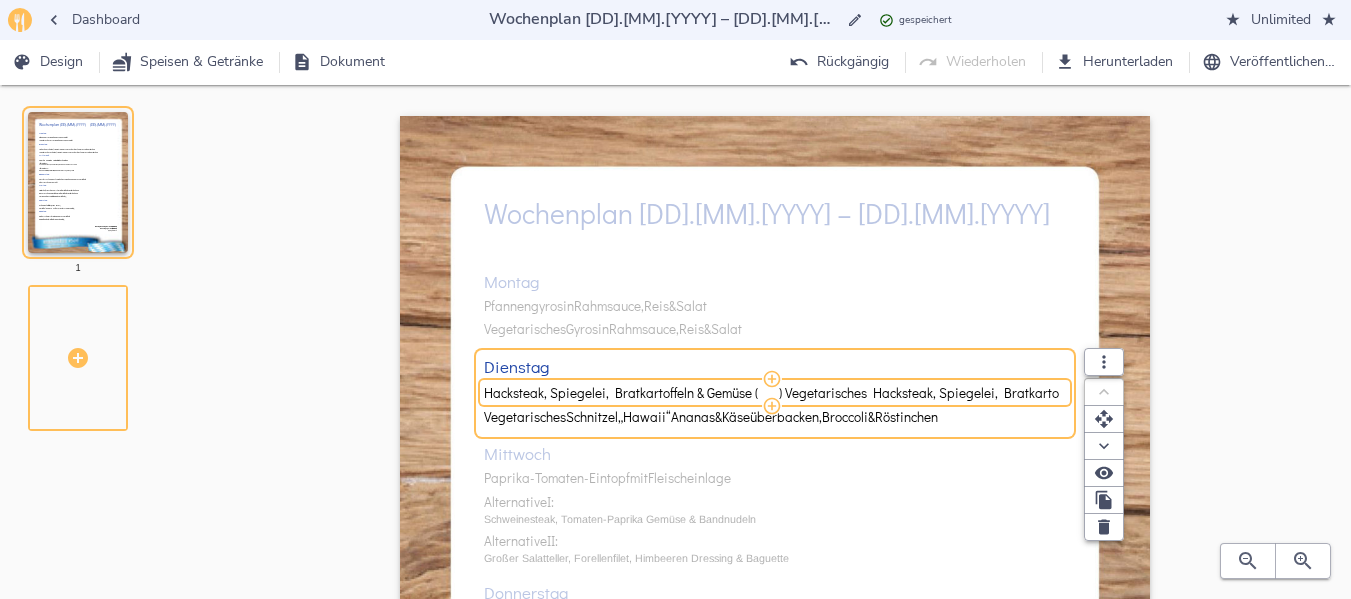 scroll, scrollTop: 0, scrollLeft: 73, axis: horizontal 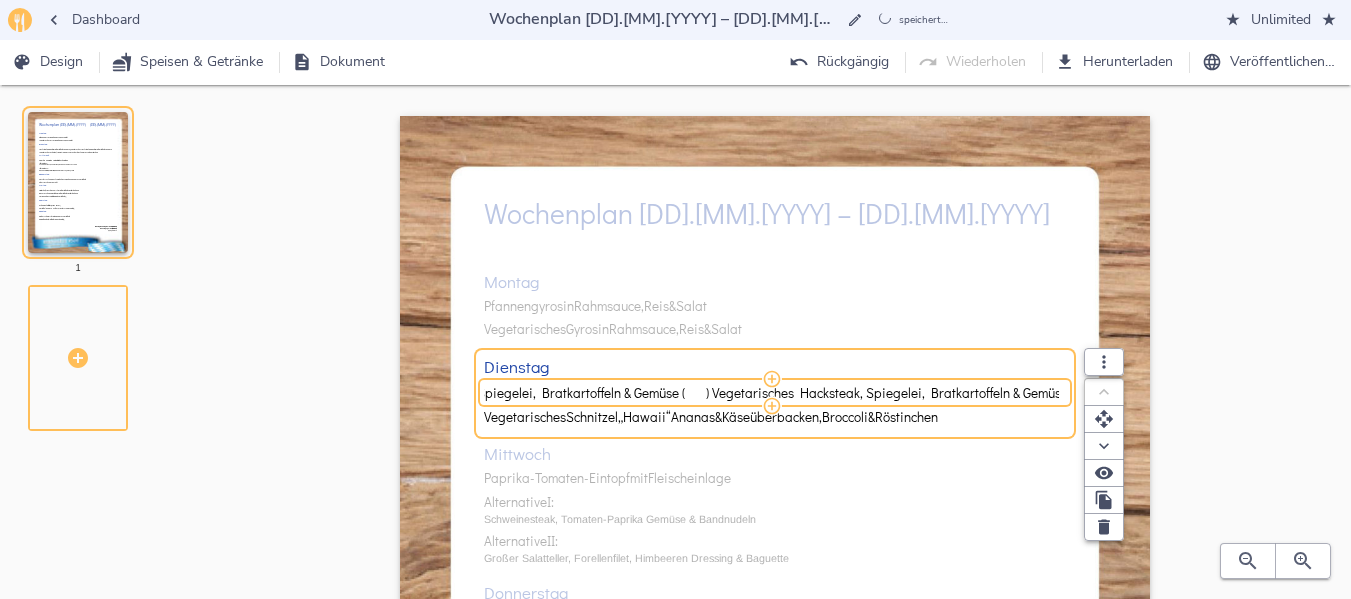 drag, startPoint x: 708, startPoint y: 393, endPoint x: 1087, endPoint y: 394, distance: 379.0013 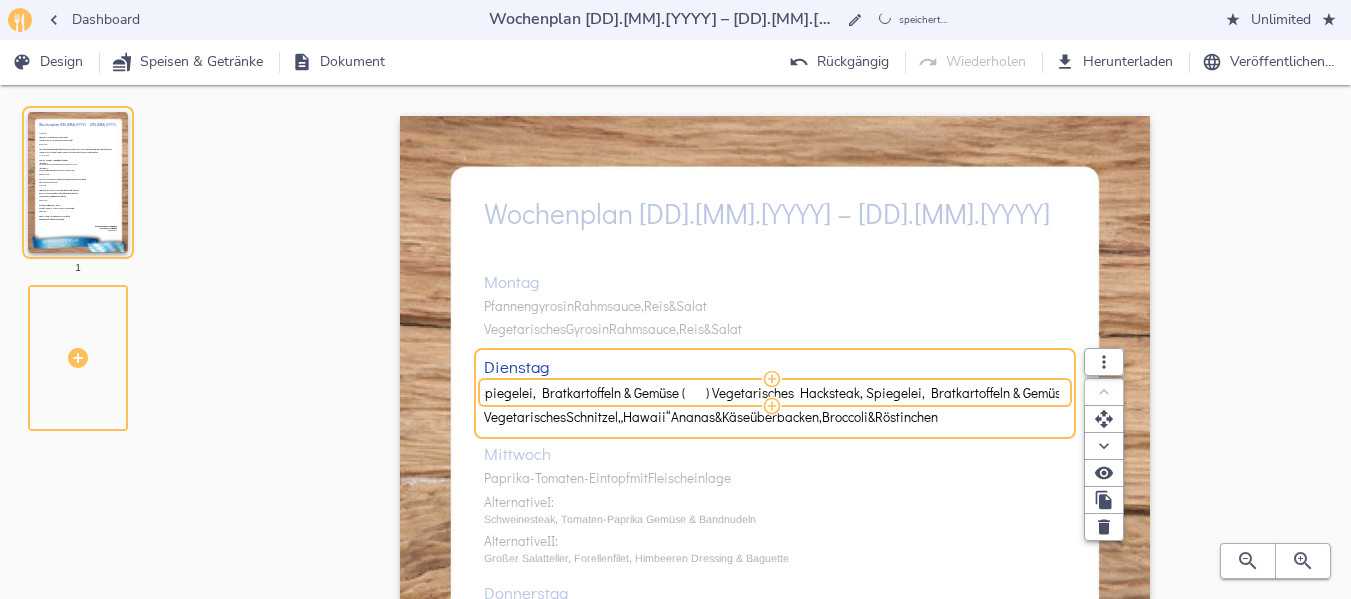 click on "Hacksteak, Spiegelei, Bratkartoffeln & Gemüse (       ) Vegetarisches Hacksteak, Spiegelei, Bratkartoffeln & Gemüse" at bounding box center [775, 392] 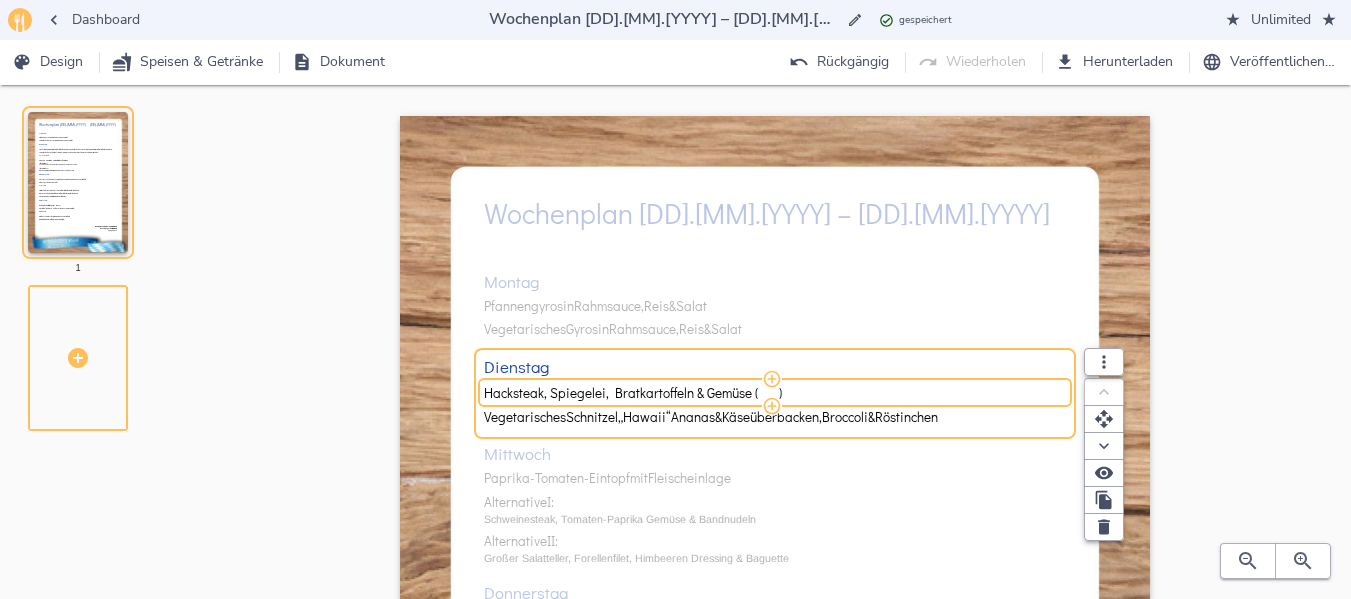 scroll, scrollTop: 0, scrollLeft: 0, axis: both 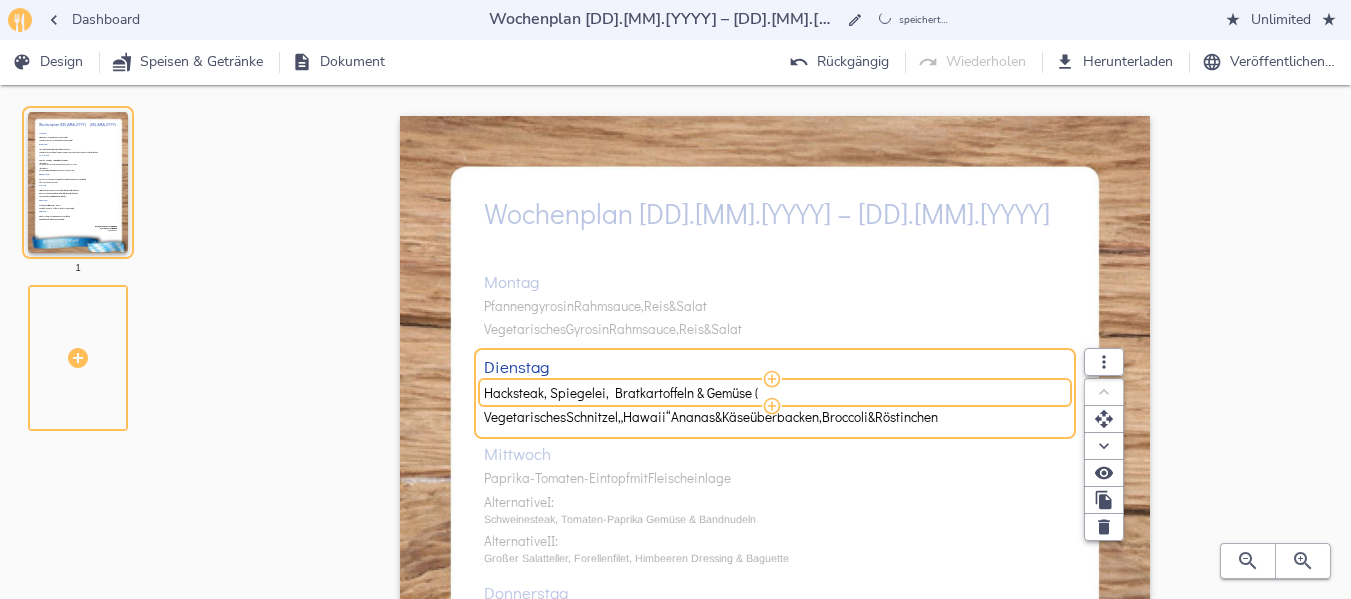 type on "Hacksteak, Spiegelei, Bratkartoffeln & Gemüse (" 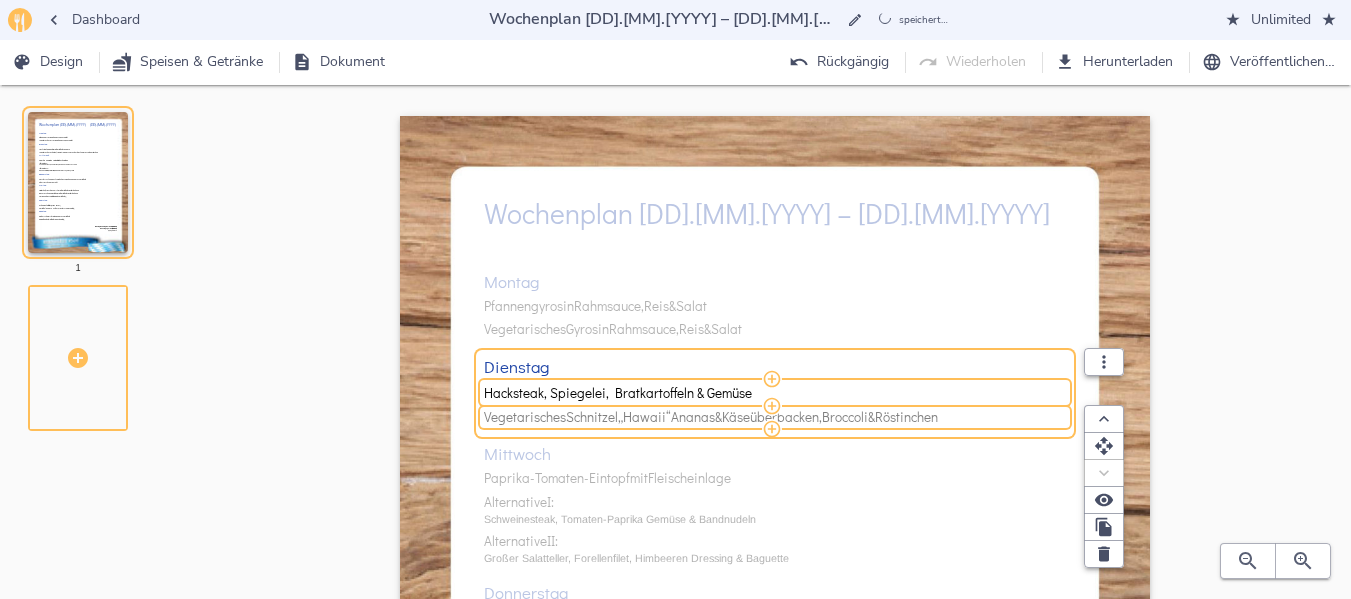 click on "„Hawaii“" at bounding box center [644, 417] 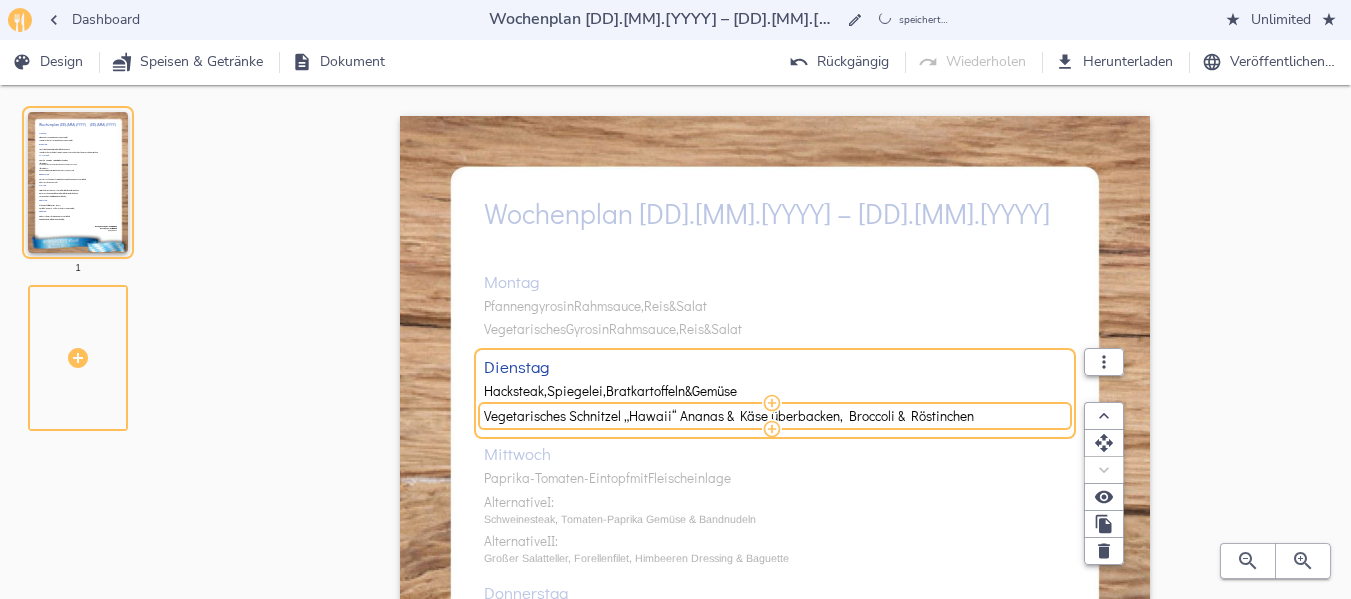 click on "Vegetarisches Schnitzel „Hawaii“ Ananas & Käse überbacken, Broccoli & Röstinchen" at bounding box center [772, 416] 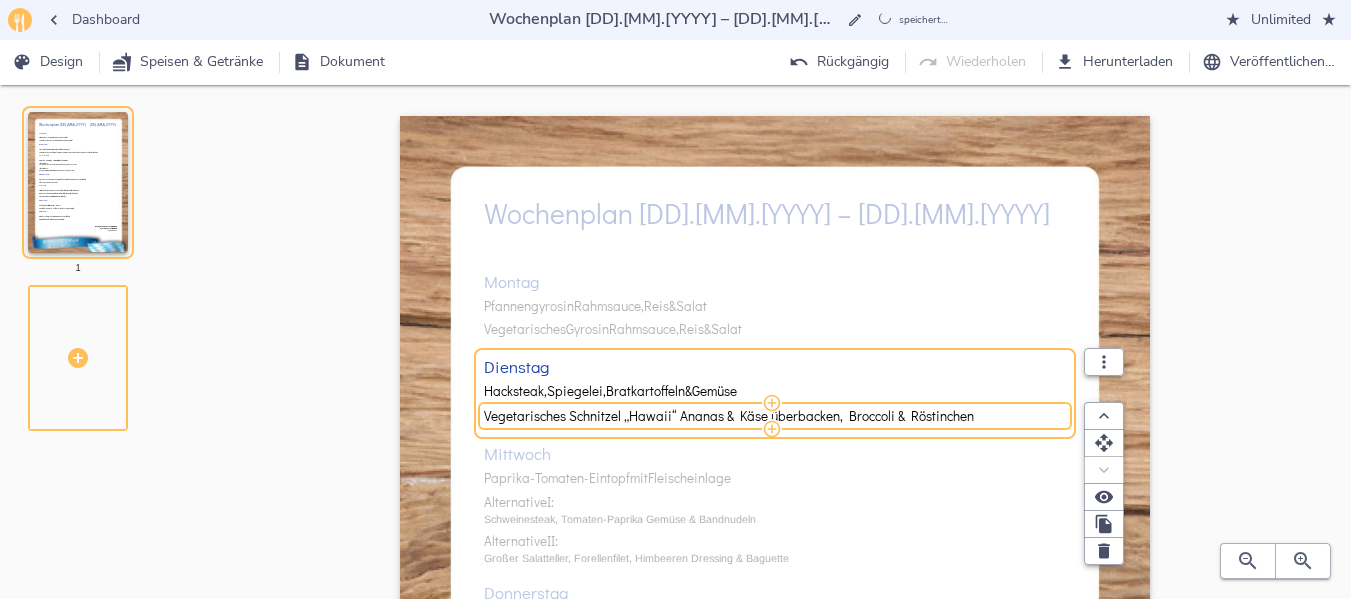 click on "Vegetarisches Schnitzel „Hawaii“ Ananas & Käse überbacken, Broccoli & Röstinchen" at bounding box center [772, 416] 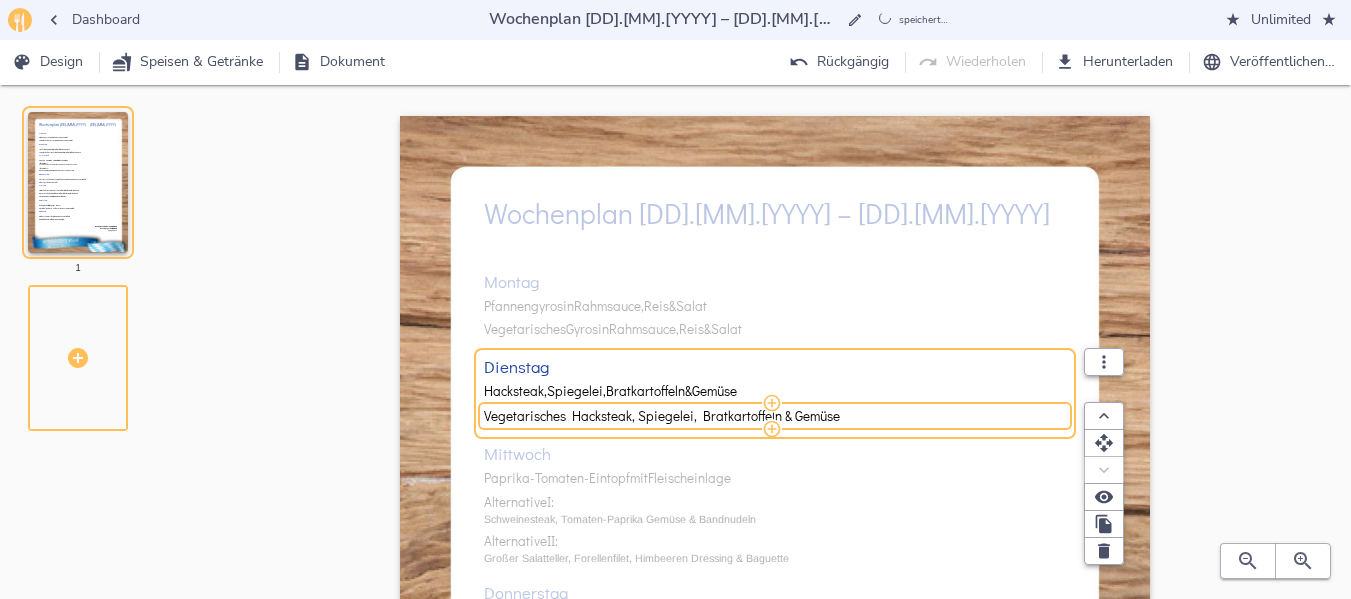 type on "Vegetarisches Hacksteak, Spiegelei, Bratkartoffeln & Gemüse" 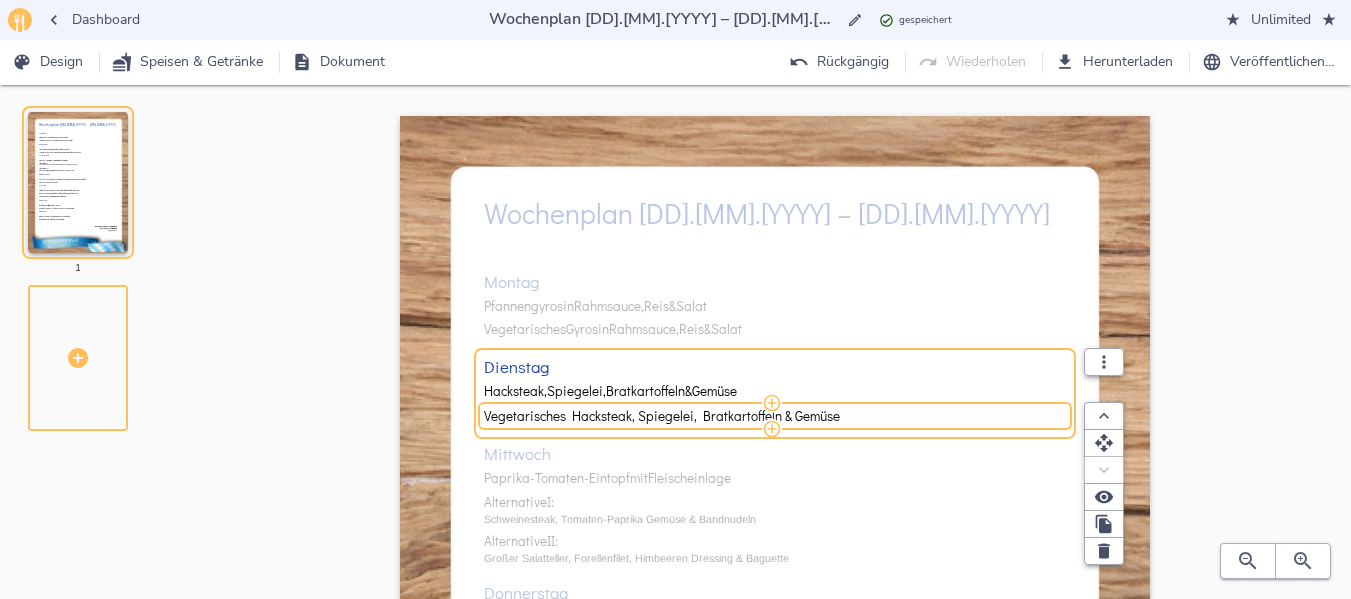 click on "Montag Pfannengyros  in  Rahmsauce,  Reis  &  Salat  Vegetarisches  Gyros  in  Rahmsauce,  Reis  &  Salat  Dienstag Hacksteak,  Spiegelei,  Bratkartoffeln  &  Gemüse  Vegetarisches Hacksteak, Spiegelei, Bratkartoffeln & Gemüse Mittwoch Paprika-Tomaten-Eintopf  mit  Fleischeinlage  Alternative  I:  Schweinesteak, Tomaten-Paprika Gemüse & Bandnudeln Alternative  II:  Großer Salatteller, Forellenfilet, Himbeeren Dressing & Baguette Donnerstag Kasslerrücken,  Speckzwiebelsauce,  Bohnengemüse  &  Kartoffeln  Überraschungsgericht  Freitag Matjesfielt  „Hausfrauen  Art“  Bratkartoffeln  &  Butterbohnen  Bauernsülze,  Remoulade,  Bratkartoffeln  &  Butterbohnen  Eier  in  Senfsauce,  Blattspinat  &  Kartoffeln  (V)  Samstag Schweinekotlette  &  Kartoffelsalat  Kartoffel-Gemüse-Puffer,  Kräutercreme  &  Salat  (V)  Sonntag Rinderschmorrbraten,  Gemüse  &  Kartoffeln  Spinatknödel,  Waldpilzragout  &  Salat  (V)" at bounding box center (775, 599) 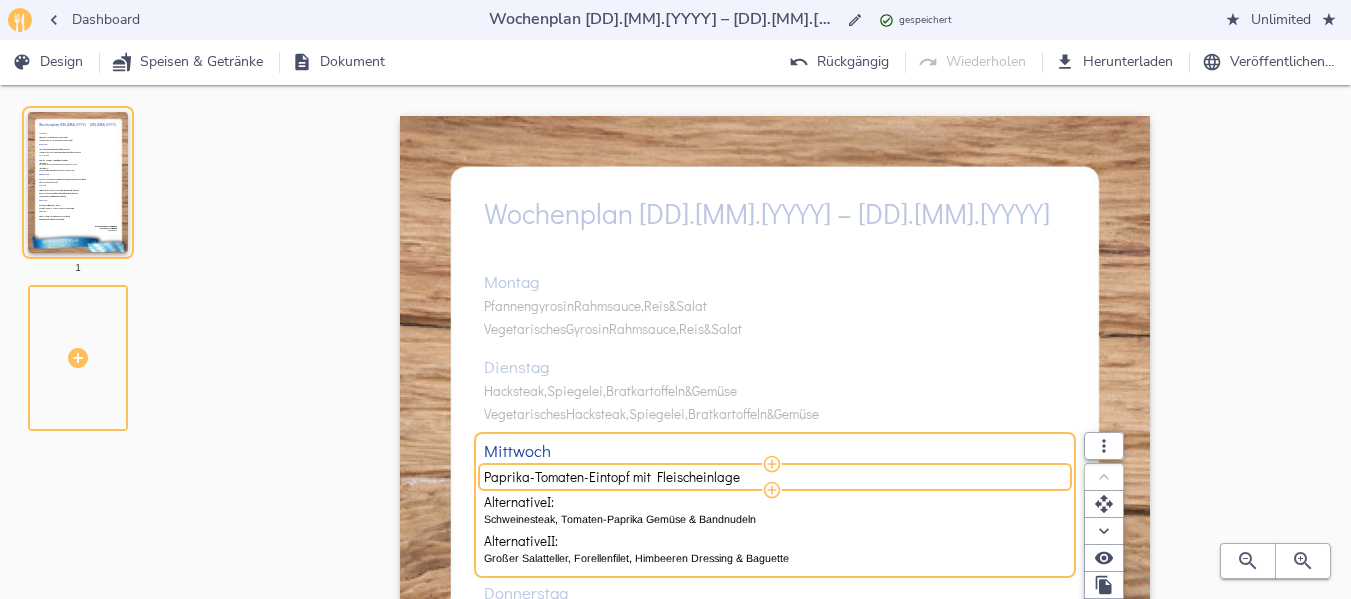 click on "Paprika-Tomaten-Eintopf mit Fleischeinlage" at bounding box center [772, 477] 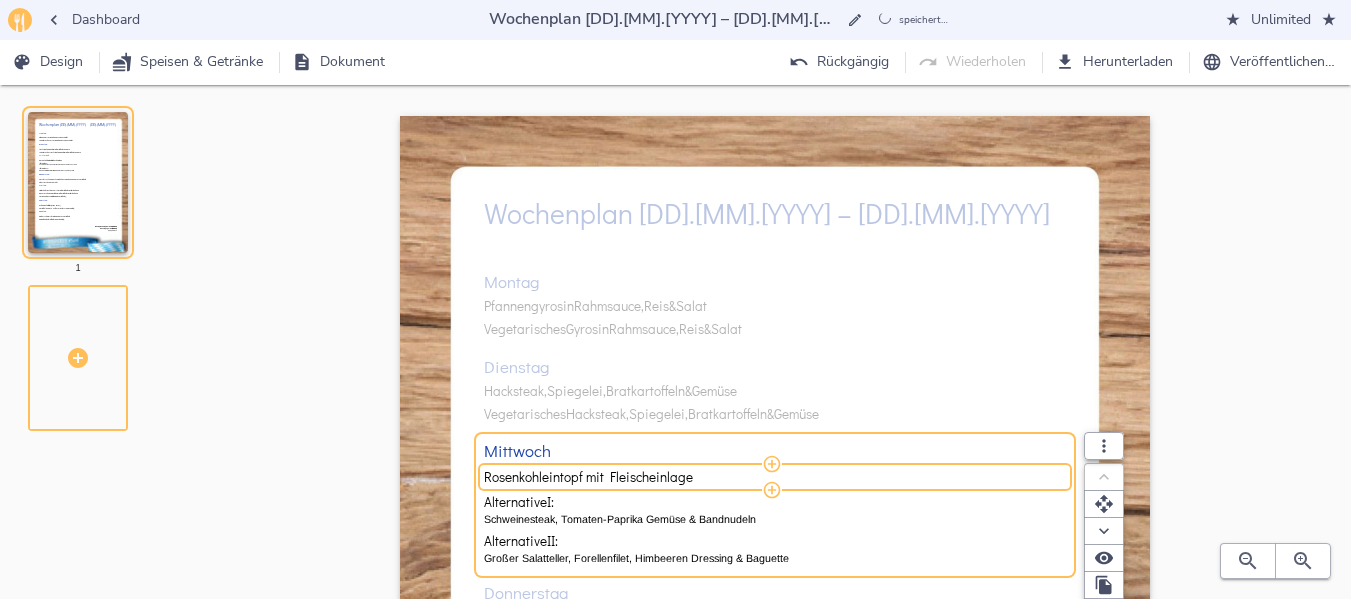 type on "Rosenkohleintopf mit Fleischeinlage" 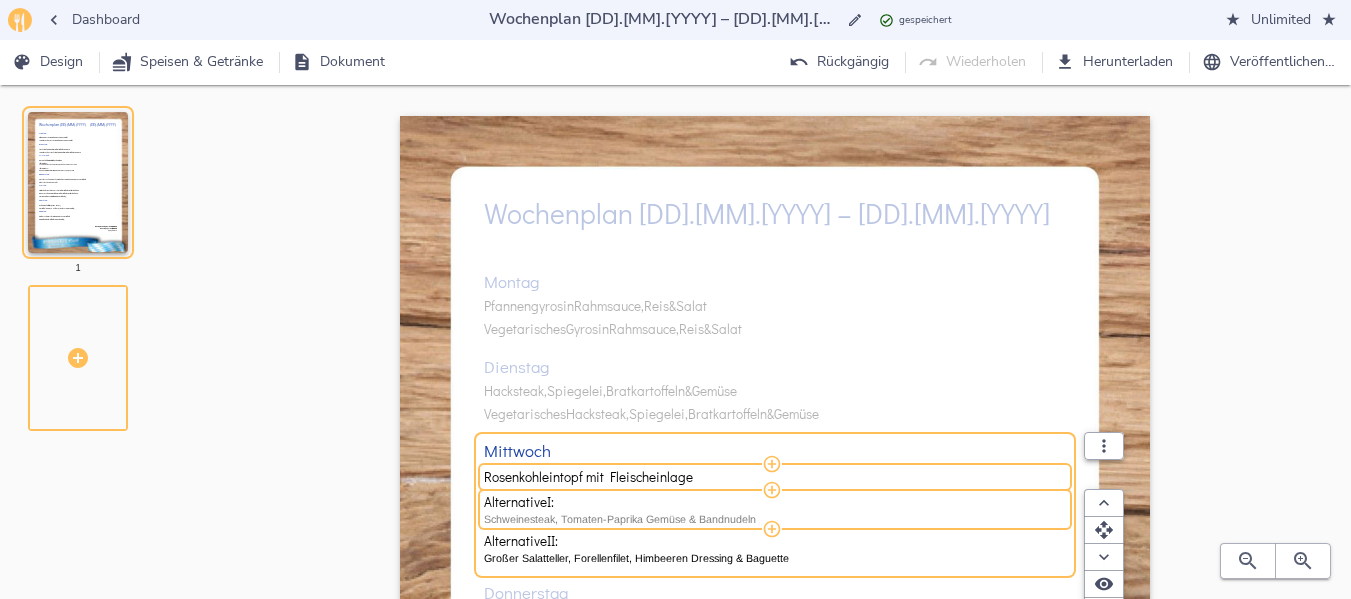 click on "Schweinesteak, Tomaten-Paprika Gemüse & Bandnudeln" at bounding box center [775, 519] 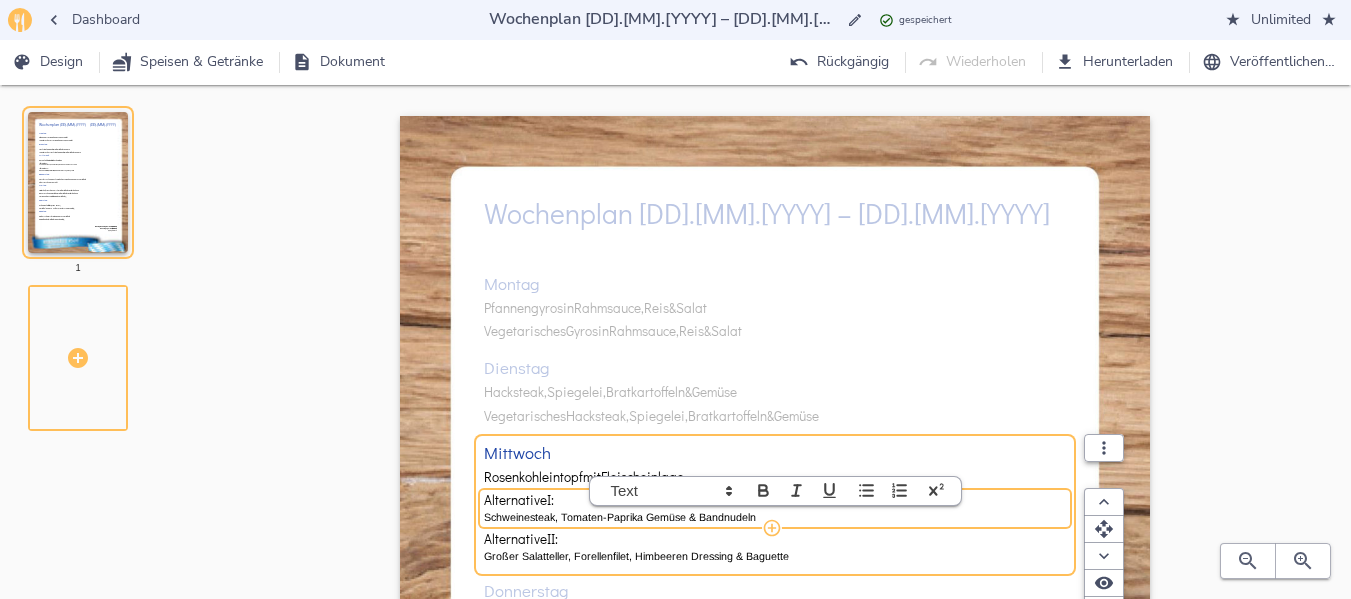 click on "Schweinesteak, Tomaten-Paprika Gemüse & Bandnudeln" at bounding box center (775, 517) 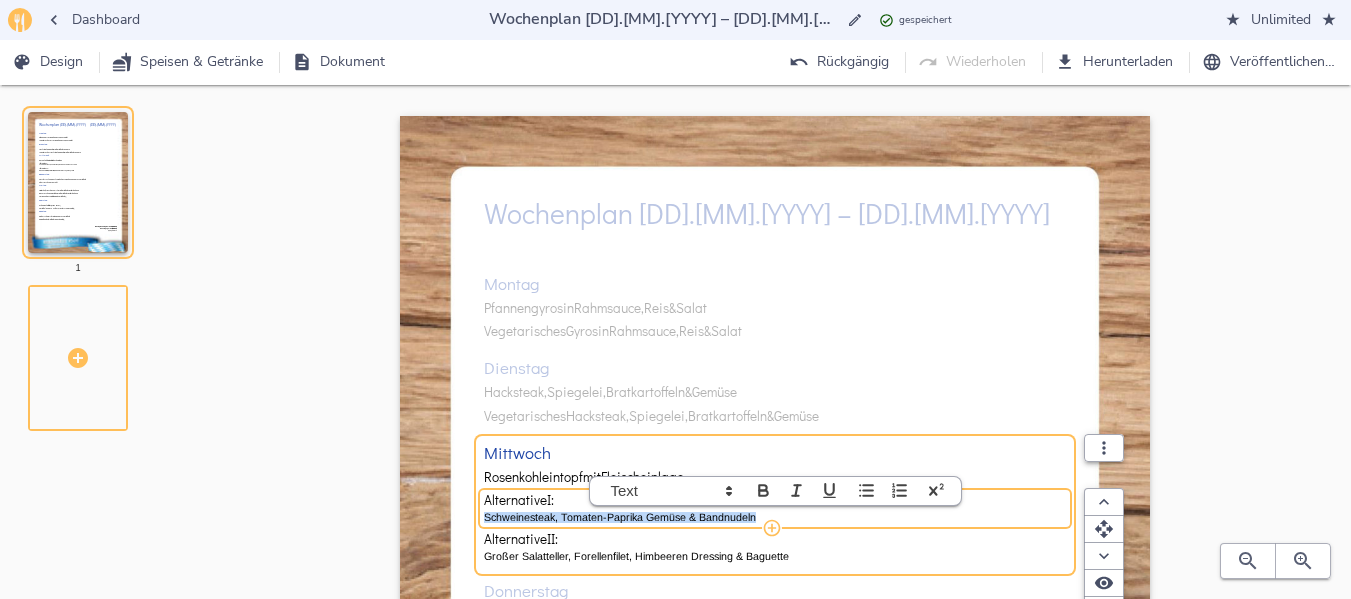click on "Schweinesteak, Tomaten-Paprika Gemüse & Bandnudeln" at bounding box center [775, 517] 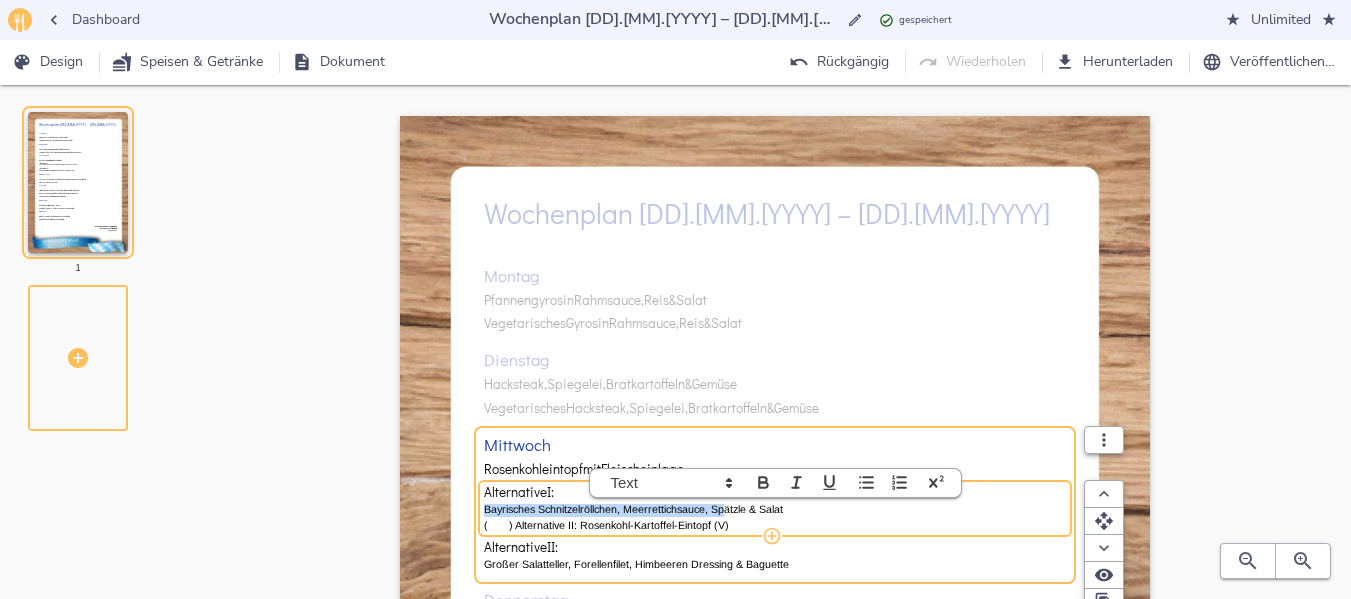 scroll, scrollTop: 0, scrollLeft: 0, axis: both 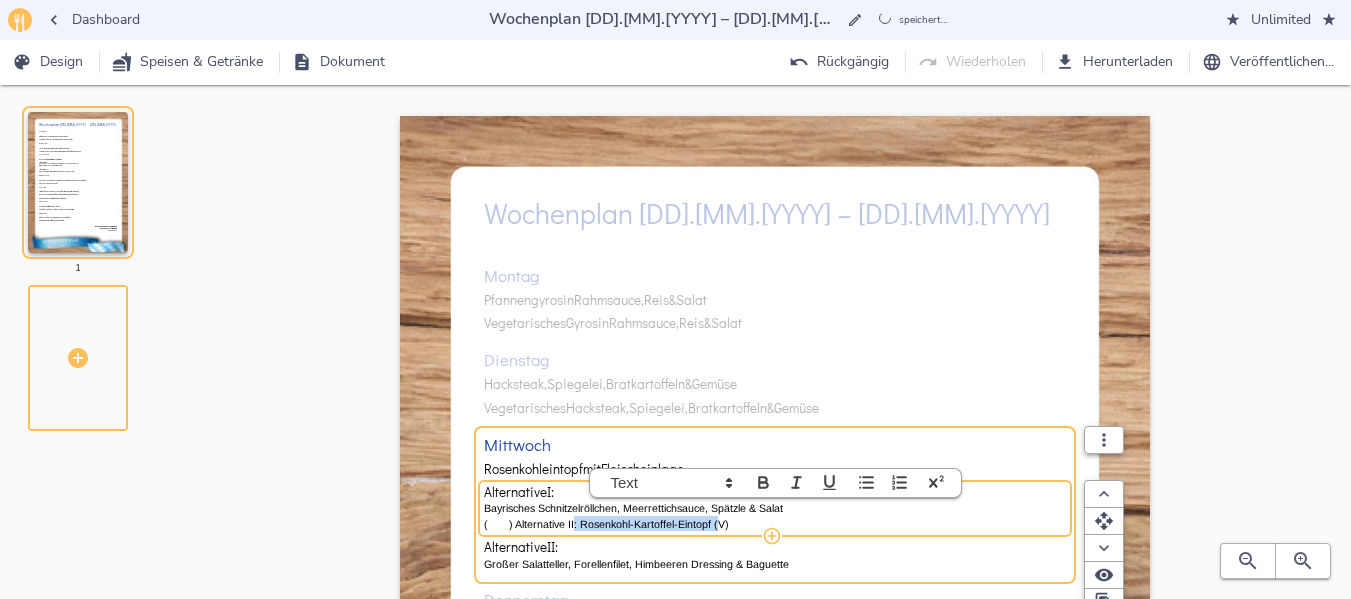 drag, startPoint x: 573, startPoint y: 521, endPoint x: 745, endPoint y: 517, distance: 172.04651 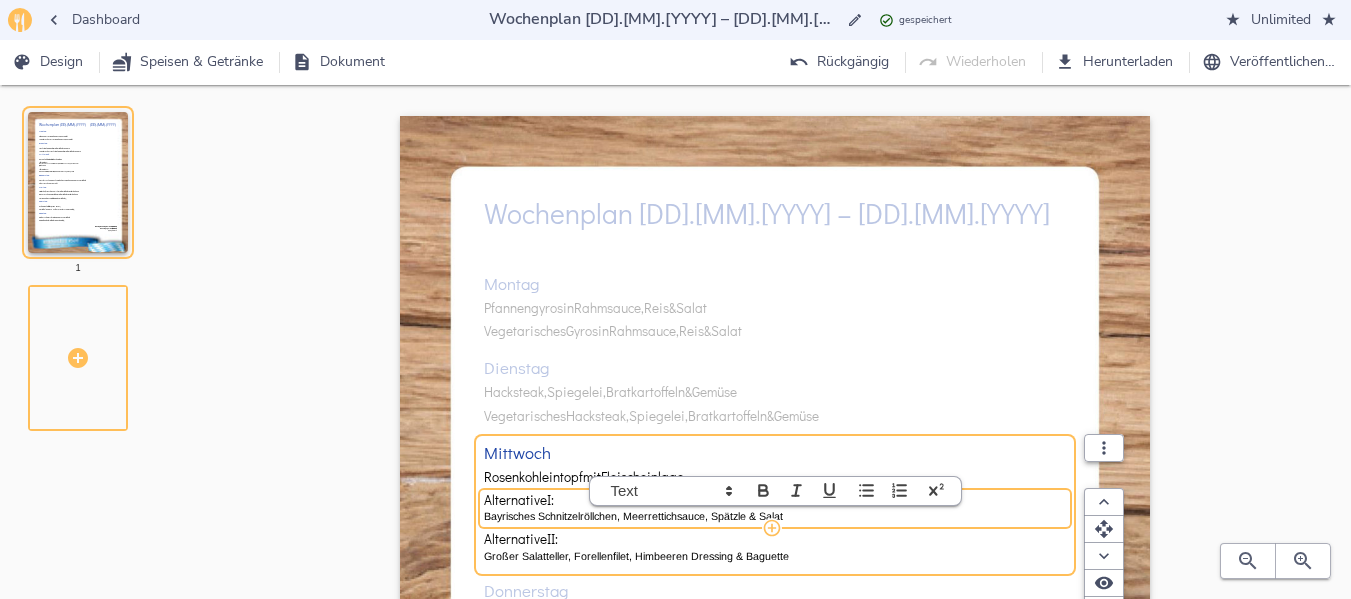 scroll, scrollTop: 0, scrollLeft: 0, axis: both 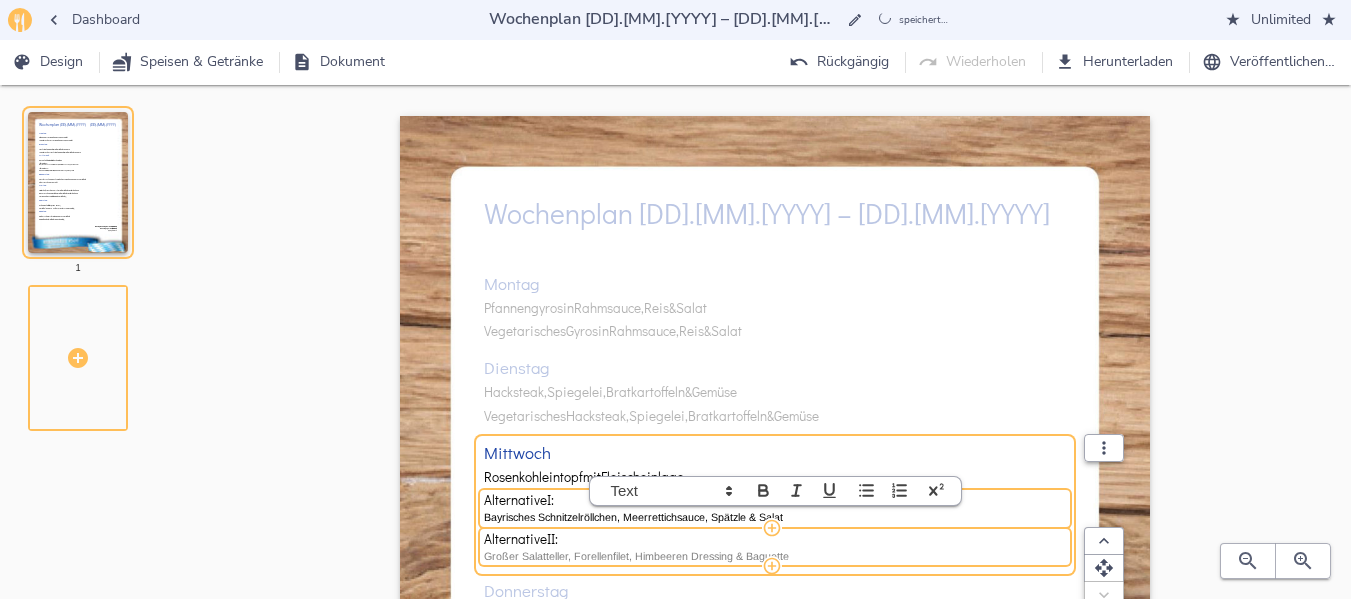 click on "Großer Salatteller, Forellenfilet, Himbeeren Dressing & Baguette" at bounding box center [775, 556] 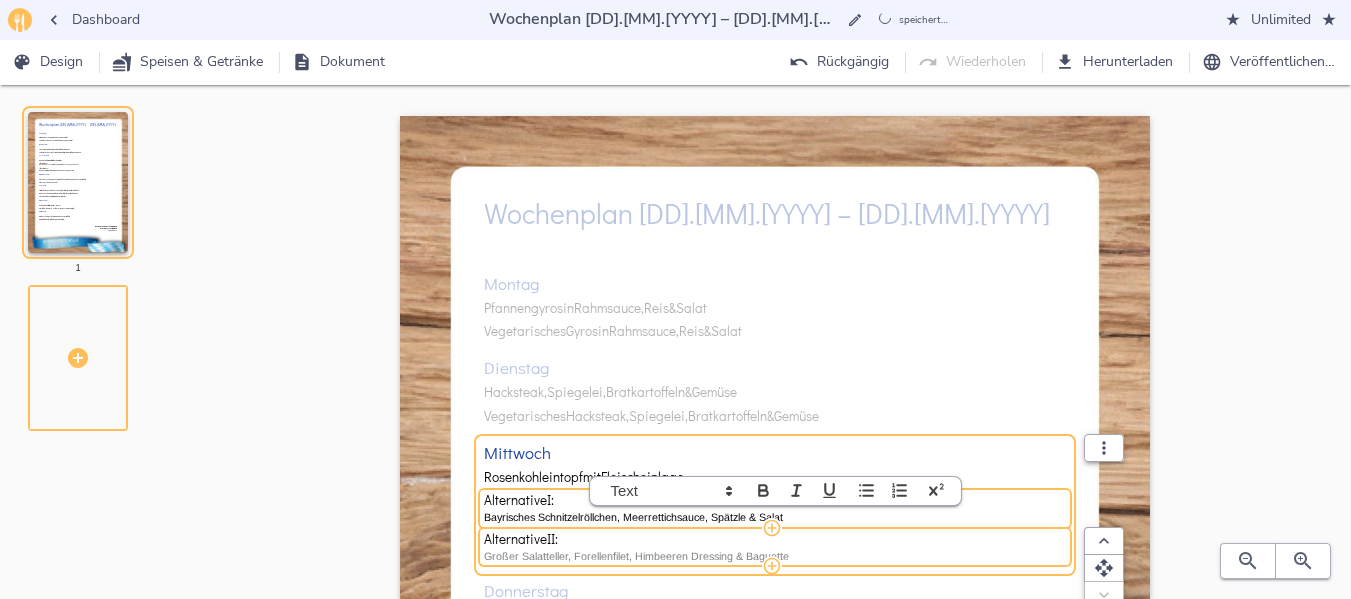 click on "Alternative  II:  Großer Salatteller, Forellenfilet, Himbeeren Dressing & Baguette" at bounding box center (775, 547) 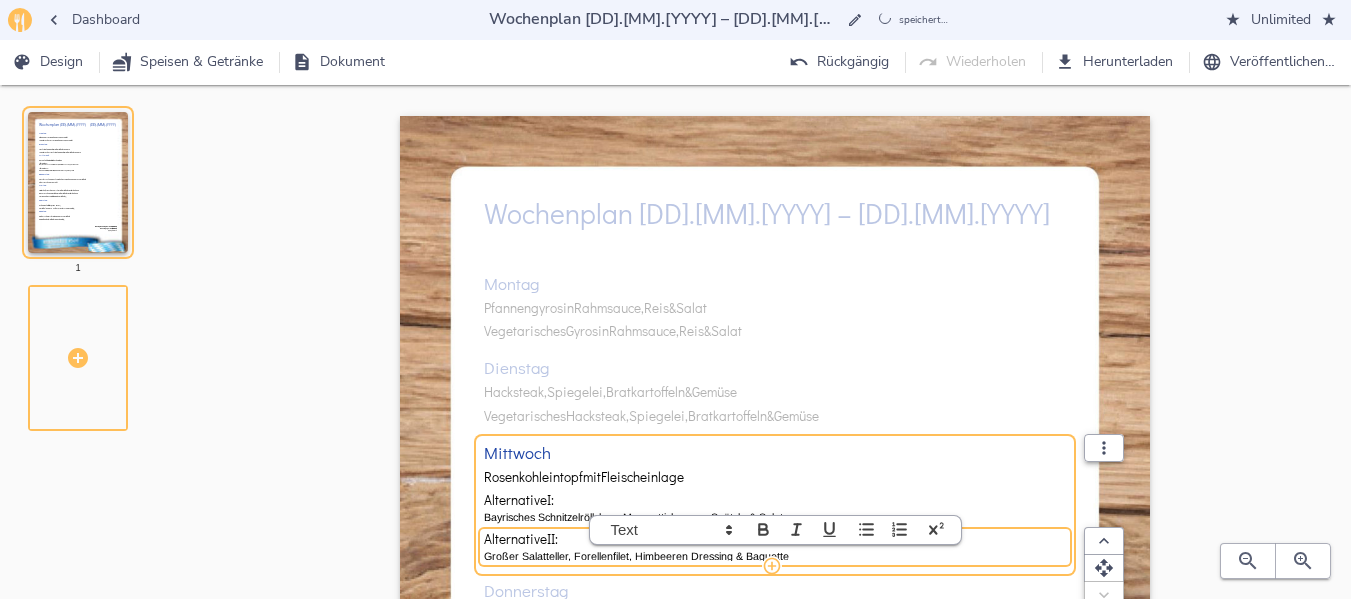 click on "Alternative  II:                                                                Großer Salatteller, Forellenfilet, Himbeeren Dressing & Baguette" at bounding box center (775, 547) 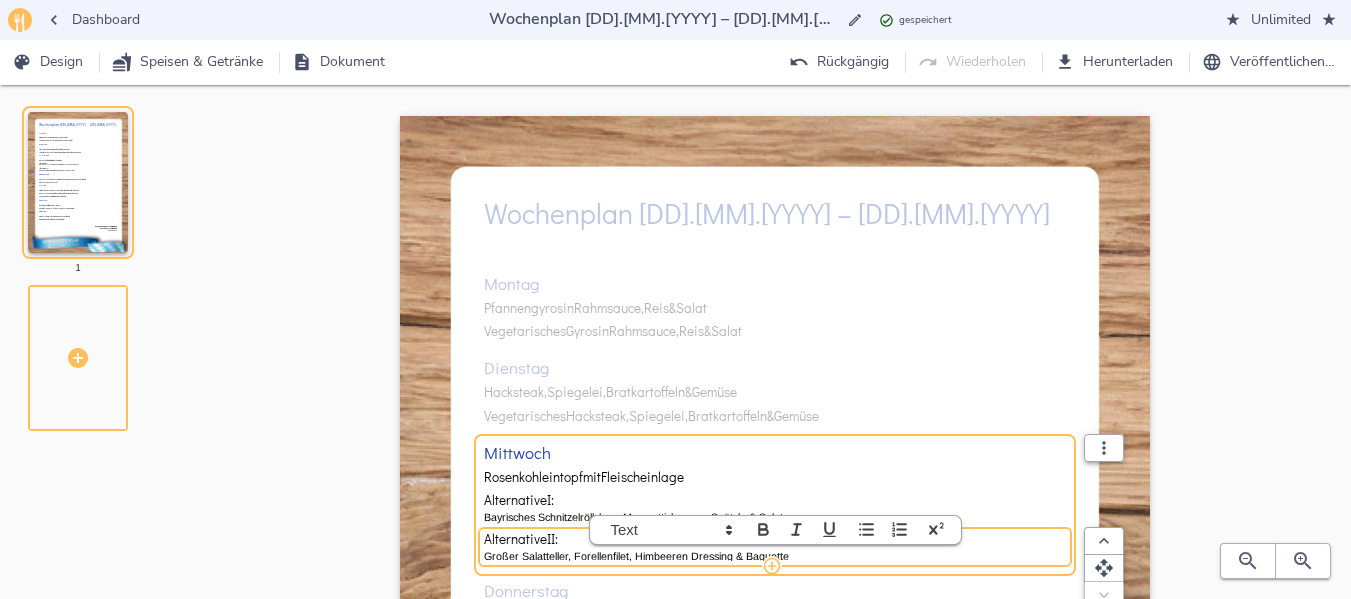 click on "Großer Salatteller, Forellenfilet, Himbeeren Dressing & Baguette" at bounding box center (775, 556) 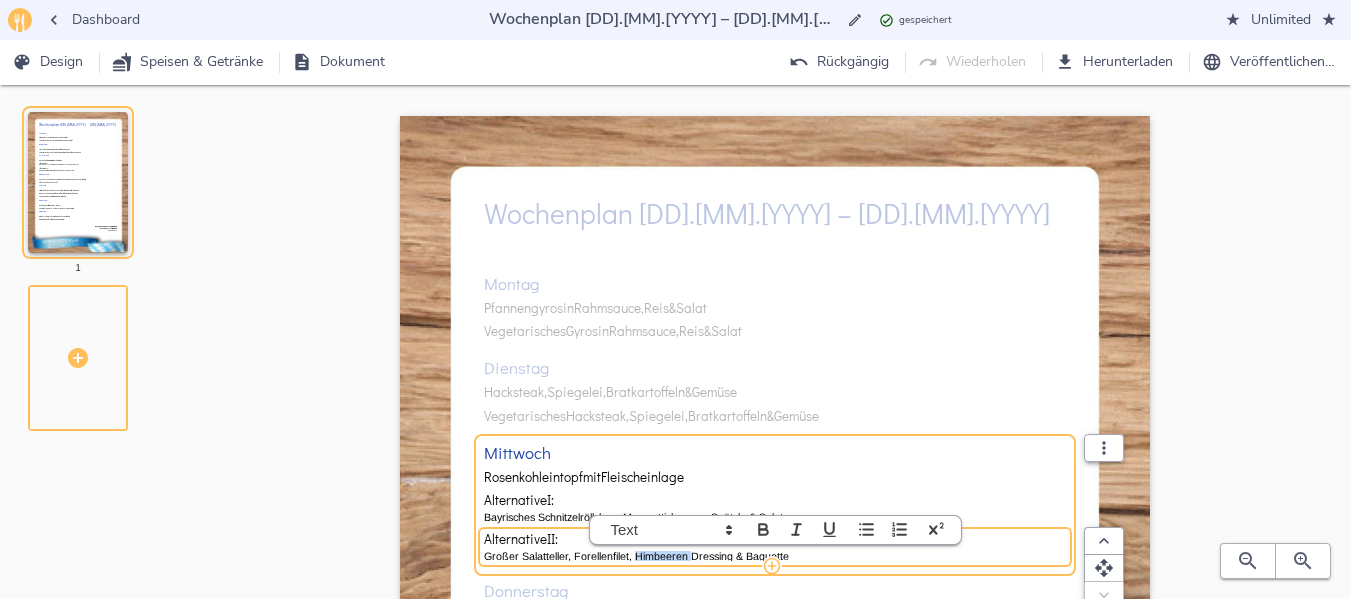 click on "Großer Salatteller, Forellenfilet, Himbeeren Dressing & Baguette" at bounding box center (775, 556) 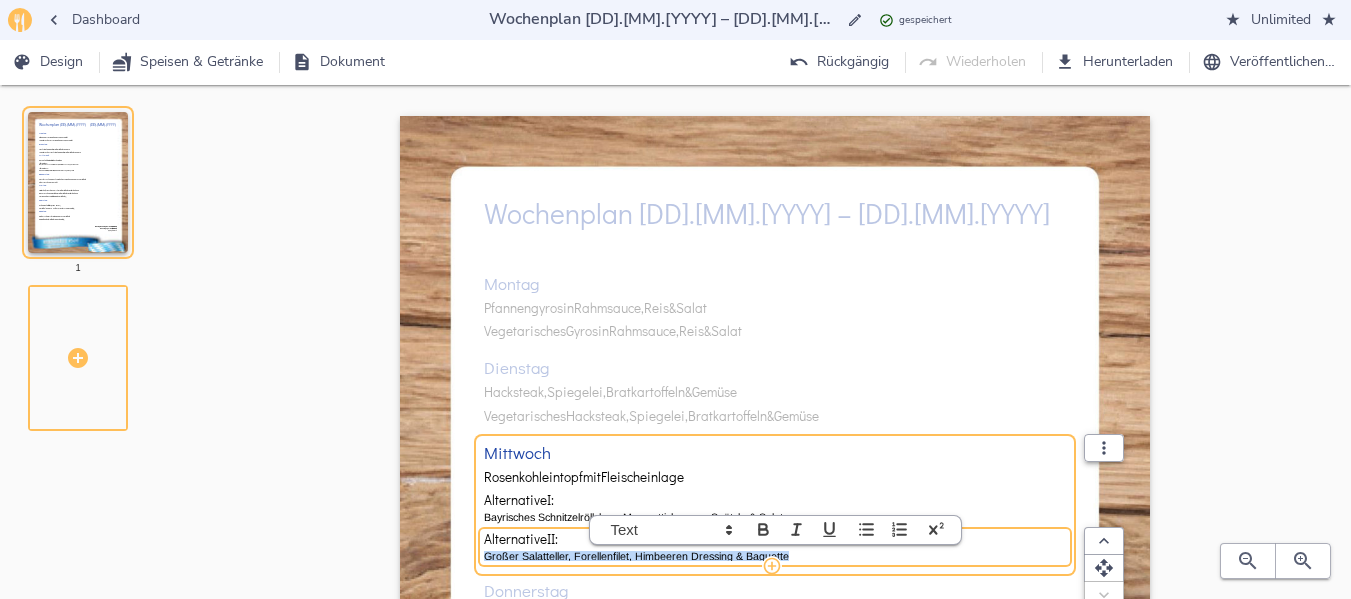 click on "Großer Salatteller, Forellenfilet, Himbeeren Dressing & Baguette" at bounding box center [775, 556] 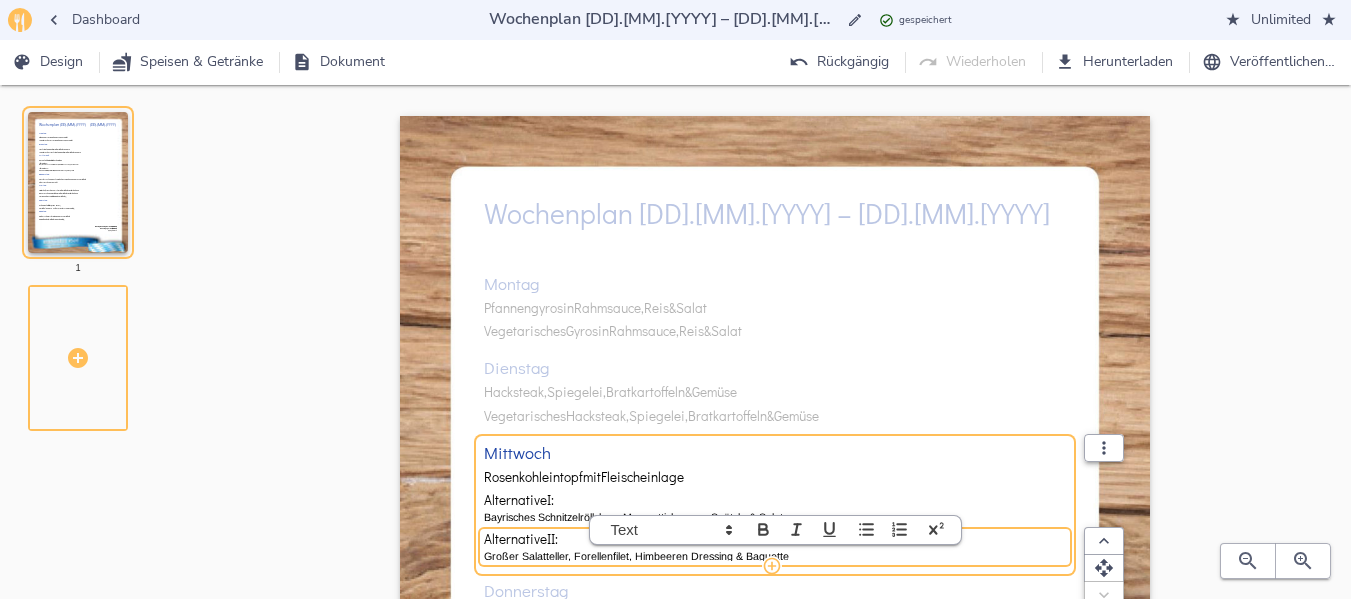 scroll, scrollTop: 0, scrollLeft: 0, axis: both 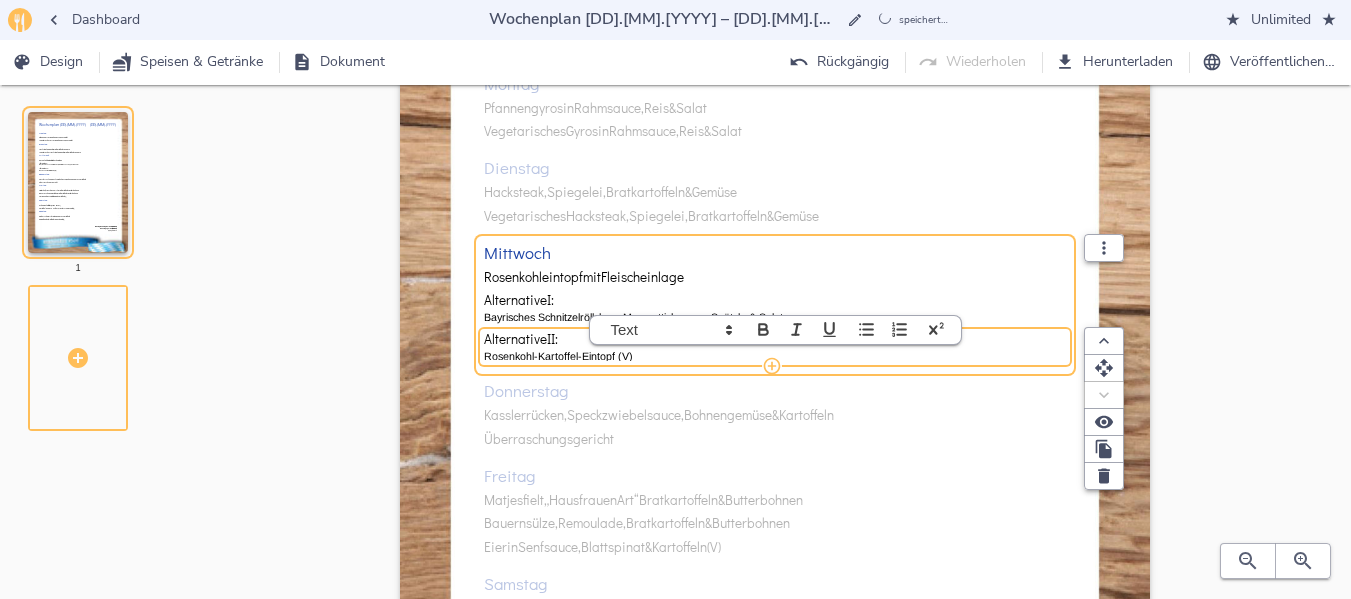click on "Montag Pfannengyros  in  Rahmsauce,  Reis  &  Salat  Vegetarisches  Gyros  in  Rahmsauce,  Reis  &  Salat  Dienstag Hacksteak,  Spiegelei,  Bratkartoffeln  &  Gemüse  Vegetarisches  Hacksteak,  Spiegelei,  Bratkartoffeln  &  Gemüse  Mittwoch Rosenkohleintopf  mit  Fleischeinlage  Alternative  I:  Bayrisches Schnitzelröllchen, Meerrettichsauce, Spätzle & Salat Alternative  II:                                                                Rosenkohl-Kartoffel-Eintopf (V) Donnerstag Kasslerrücken,  Speckzwiebelsauce,  Bohnengemüse  &  Kartoffeln  Überraschungsgericht  Freitag Matjesfielt  „Hausfrauen  Art“  Bratkartoffeln  &  Butterbohnen  Bauernsülze,  Remoulade,  Bratkartoffeln  &  Butterbohnen  Eier  in  Senfsauce,  Blattspinat  &  Kartoffeln  (V)  Samstag Schweinekotlette  &  Kartoffelsalat  Kartoffel-Gemüse-Puffer,  Kräutercreme  &  Salat  (V)  Sonntag Rinderschmorrbraten,  Gemüse  &  Kartoffeln  Spinatknödel,  &  Salat" at bounding box center (775, 399) 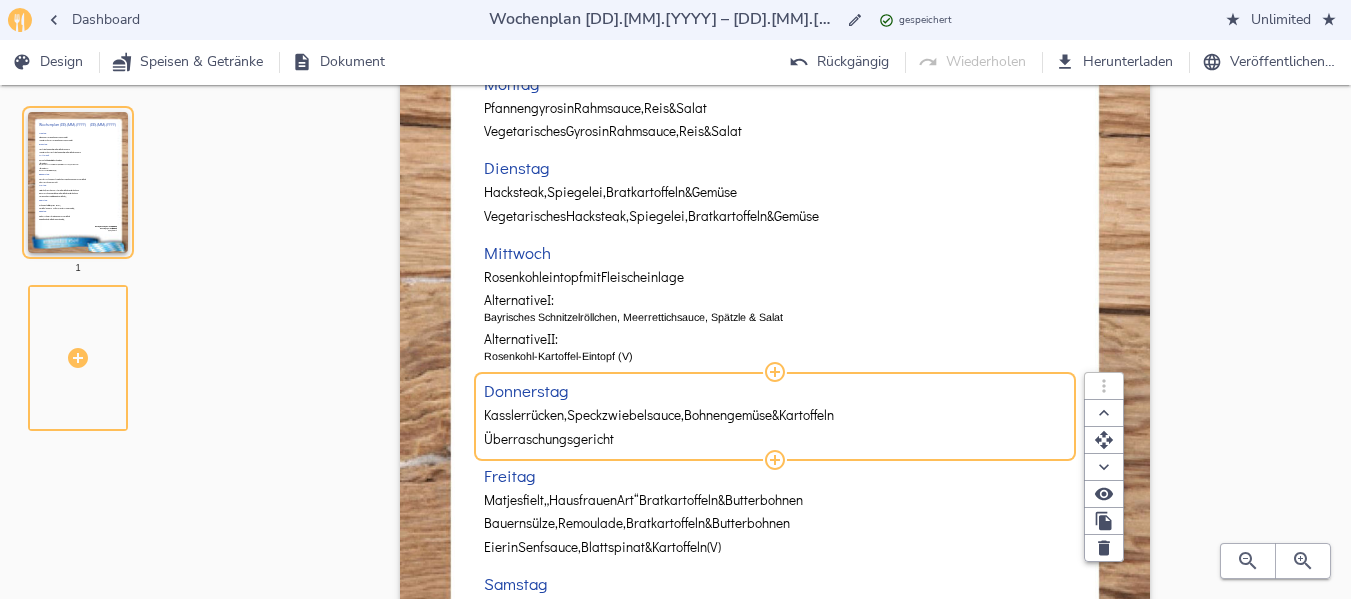 click on "Kasslerrücken," at bounding box center (525, 415) 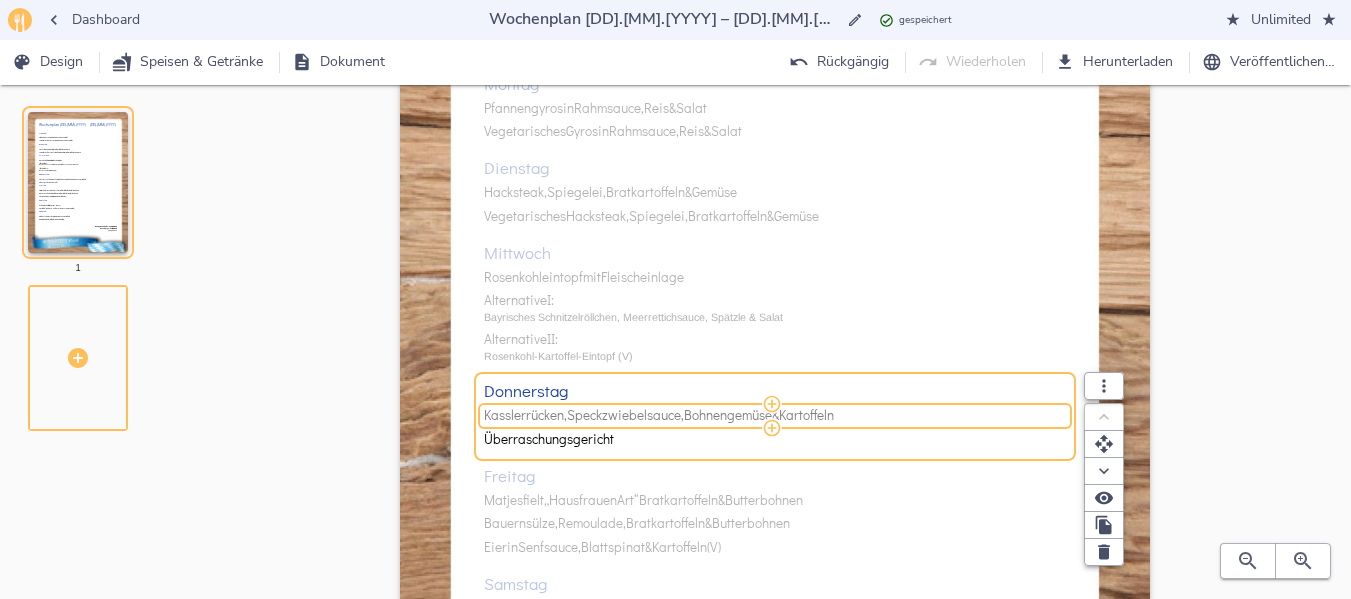 click on "Kasslerrücken," at bounding box center [525, 415] 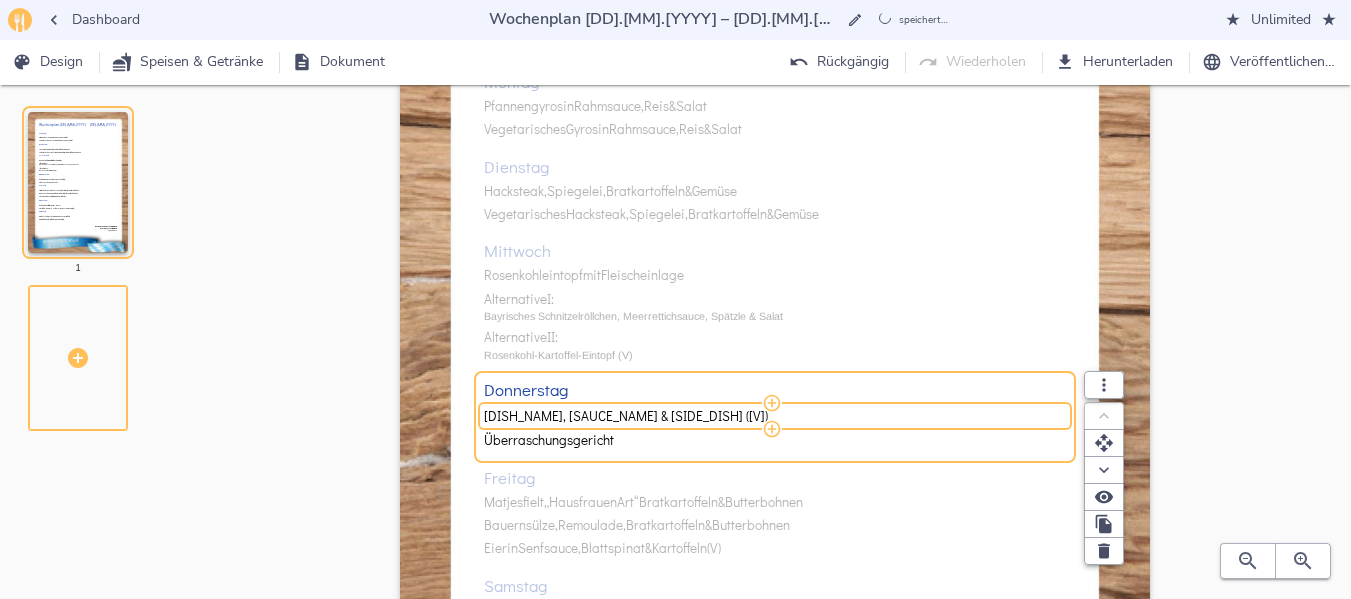 type on "[DISH_NAME], [SAUCE_NAME] & [SIDE_DISH] ([V])" 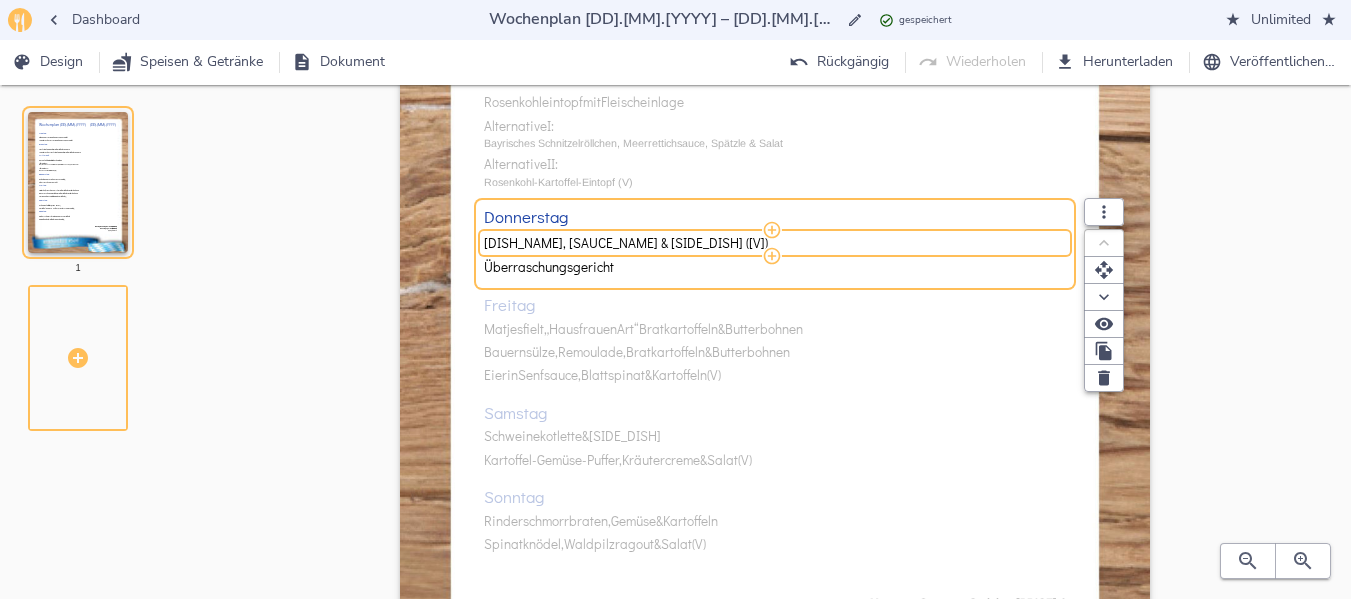 scroll, scrollTop: 400, scrollLeft: 0, axis: vertical 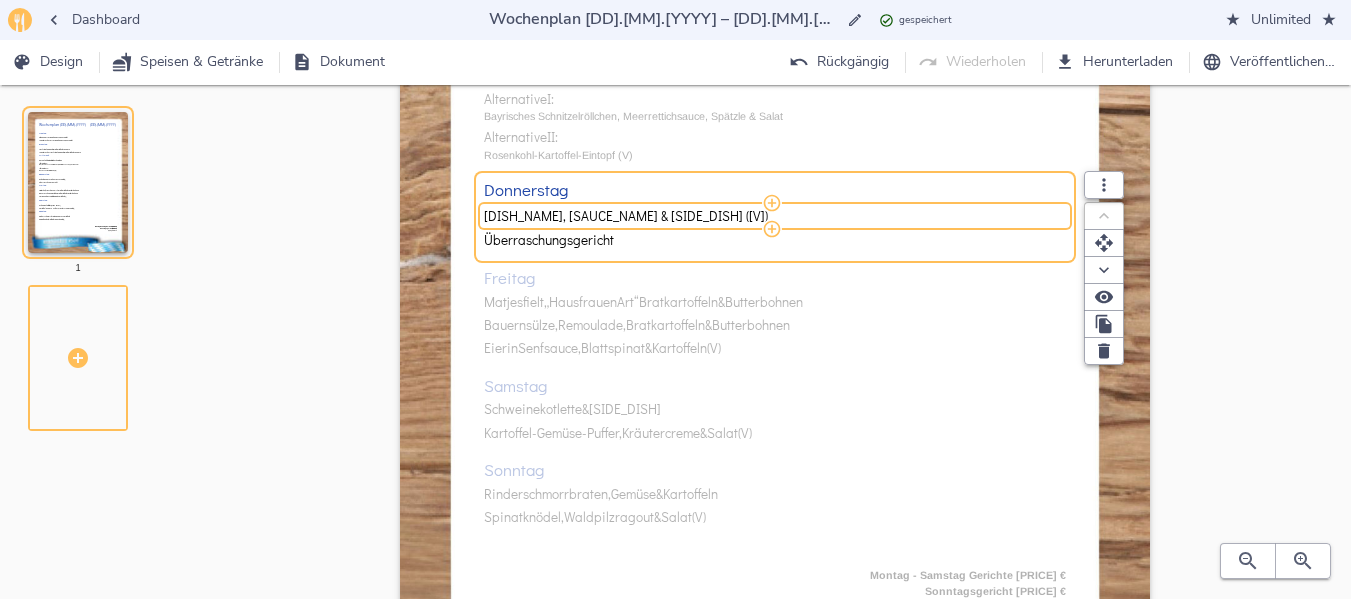 click on "Montag Pfannengyros  in  Rahmsauce,  Reis  &  Salat  Vegetarisches  Gyros  in  Rahmsauce,  Reis  &  Salat  Dienstag Hacksteak,  Spiegelei,  Bratkartoffeln  &  Gemüse  Vegetarisches  Hacksteak,  Spiegelei,  Bratkartoffeln  &  Gemüse  Mittwoch Rosenkohleintopf  mit  Fleischeinlage  Alternative  I:  Bayrisches Schnitzelröllchen, Meerrettichsauce, Spätzle & Salat Alternative  II:  Rosenkohl-Kartoffel-Eintopf (V) Donnerstag Nudeln, Gemüsesahnesauce & Salat (V) Überraschungsgericht  Freitag Matjesfielt  „Hausfrauen  Art“  Bratkartoffeln  &  Butterbohnen  Bauernsülze,  Remoulade,  Bratkartoffeln  &  Butterbohnen  Eier  in  Senfsauce,  Blattspinat  &  Kartoffeln  (V)  Samstag Schweinekotlette  &  Kartoffelsalat  Kartoffel-Gemüse-Puffer,  Kräutercreme  &  Salat  (V)  Sonntag Rinderschmorrbraten,  Gemüse  &  Kartoffeln  Spinatknödel,  Waldpilzragout  &  Salat  (V)" at bounding box center [775, 199] 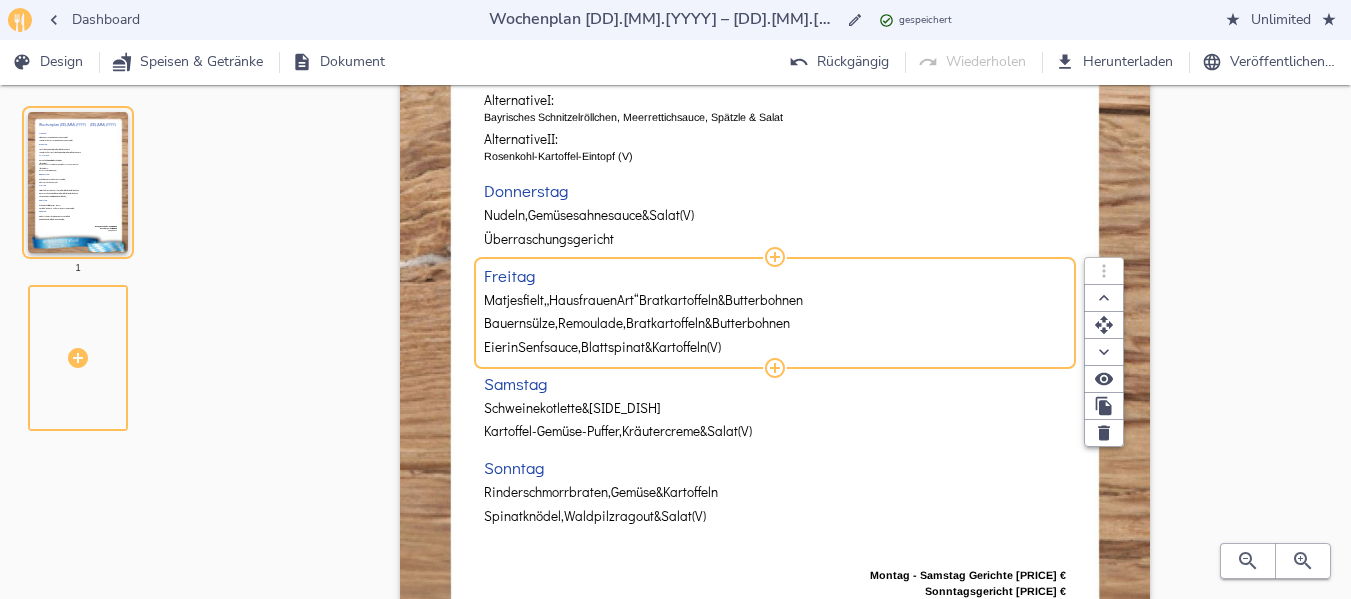 click on "„Hausfrauen" at bounding box center [580, 300] 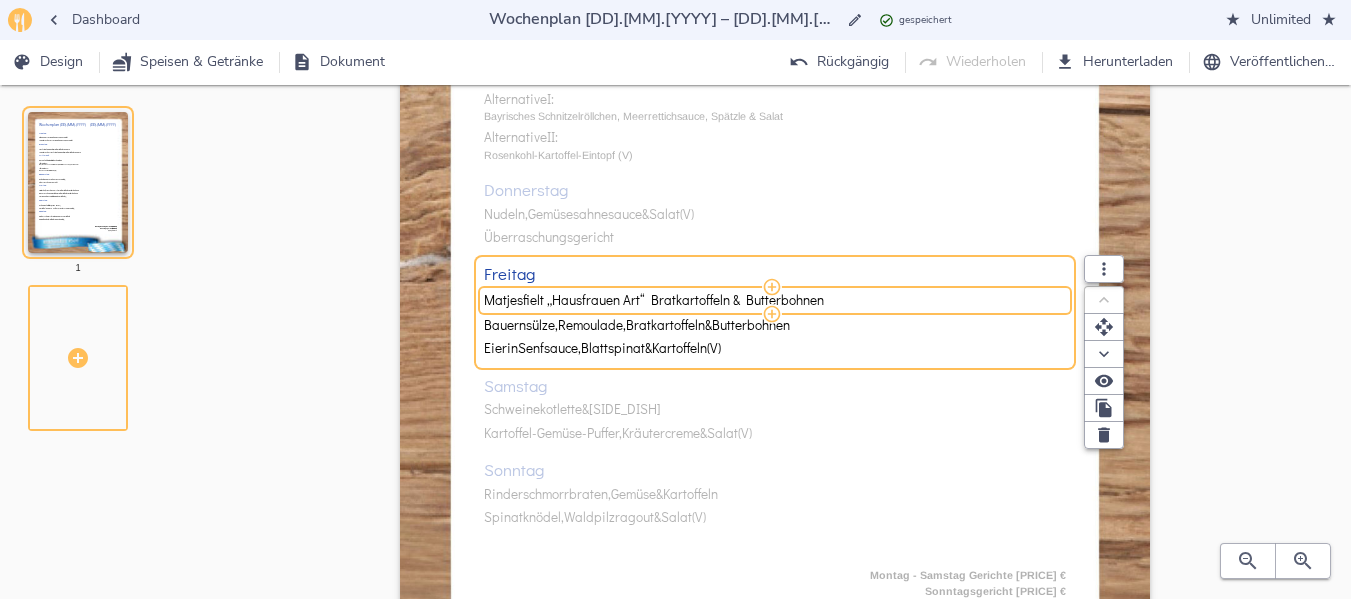 click on "Matjesfielt „Hausfrauen Art“ Bratkartoffeln & Butterbohnen" at bounding box center (772, 300) 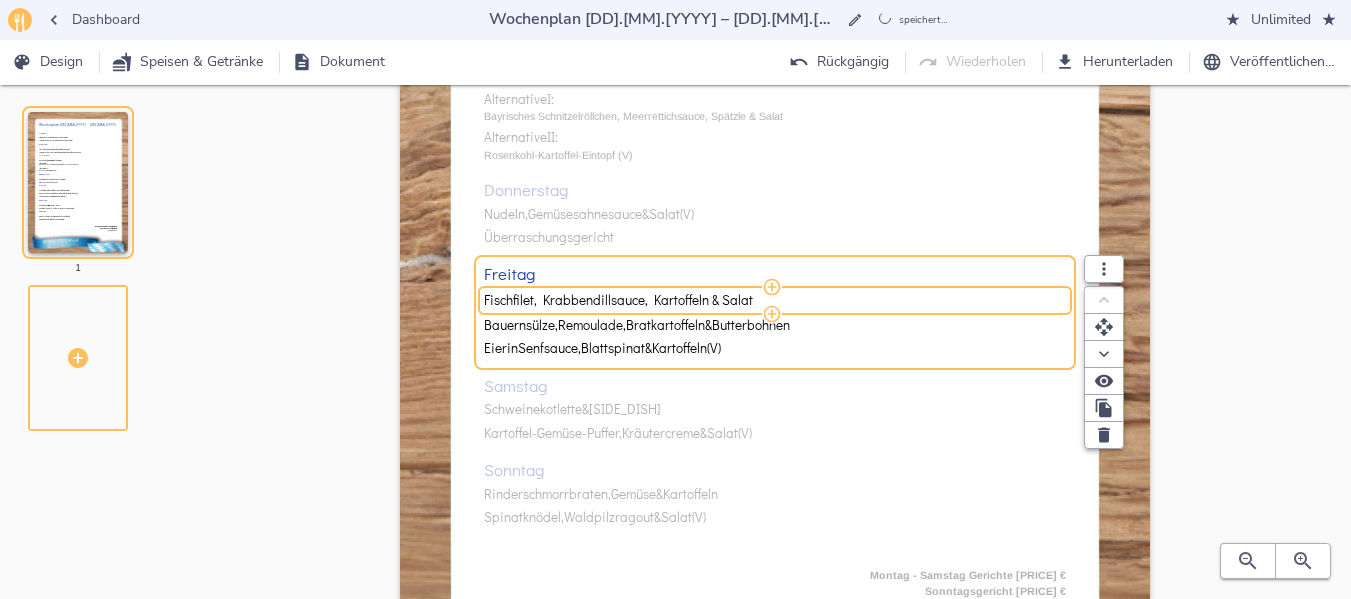 type on "Fischfilet, Krabbendillsauce, Kartoffeln & Salat" 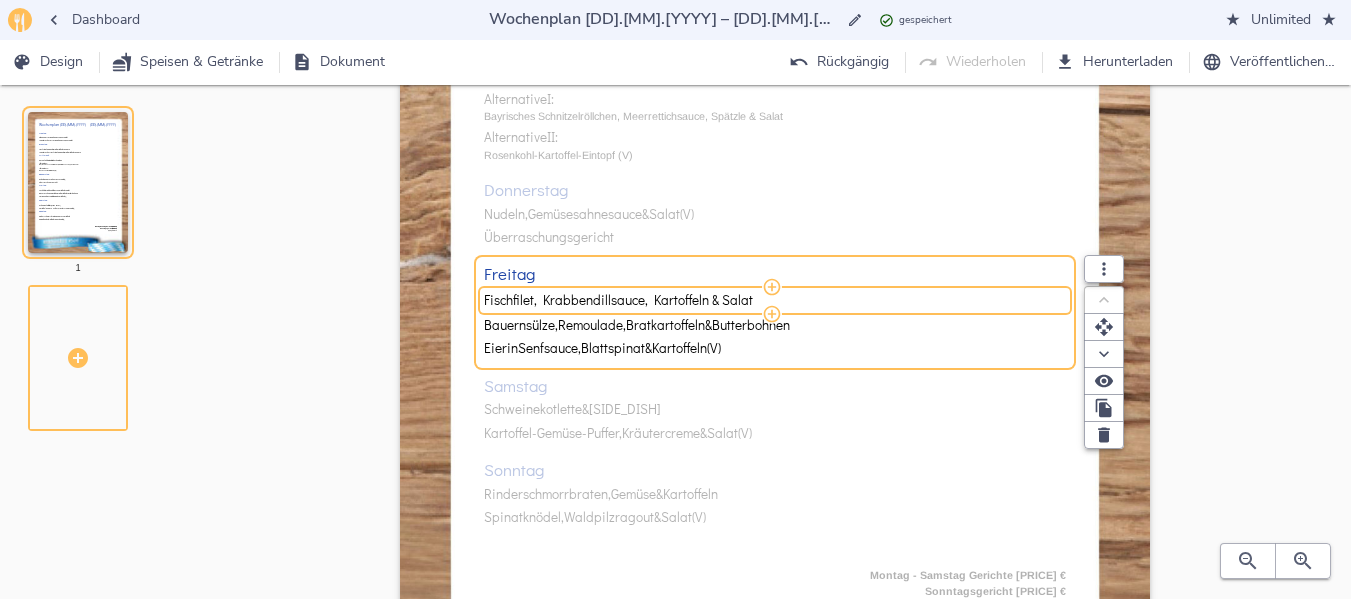 click on "Montag Pfannengyros  in  Rahmsauce,  Reis  &  Salat  Vegetarisches  Gyros  in  Rahmsauce,  Reis  &  Salat  Dienstag Hacksteak,  Spiegelei,  Bratkartoffeln  &  Gemüse  Vegetarisches  Hacksteak,  Spiegelei,  Bratkartoffeln  &  Gemüse  Mittwoch Rosenkohleintopf  mit  Fleischeinlage  Alternative  I:  Bayrisches Schnitzelröllchen, Meerrettichsauce, Spätzle & Salat Alternative  II:  Rosenkohl-Kartoffel-Eintopf (V) Donnerstag Nudeln,  Gemüsesahnesauce  &  Salat  (V)  Überraschungsgericht  Freitag Fischfilet, Krabbendillsauce, Kartoffeln & Salat Bauernsülze,  Remoulade,  Bratkartoffeln  &  Butterbohnen  Eier  in  Senfsauce,  Blattspinat  &  Kartoffeln  (V)  Samstag Schweinekotlette  &  Kartoffelsalat  Kartoffel-Gemüse-Puffer,  Kräutercreme  &  Salat  (V)  Sonntag Rinderschmorrbraten,  Gemüse  &  Kartoffeln  Spinatknödel,  Waldpilzragout  &  Salat  (V)" at bounding box center [775, 199] 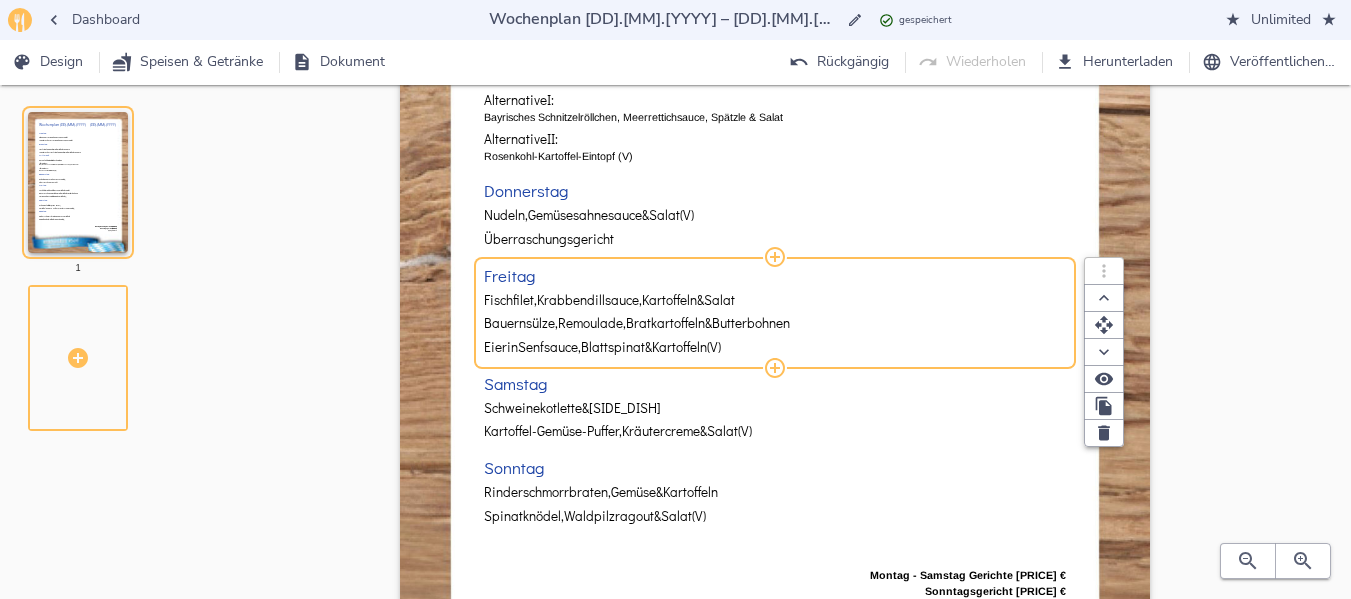 click on "Remoulade," at bounding box center (589, 300) 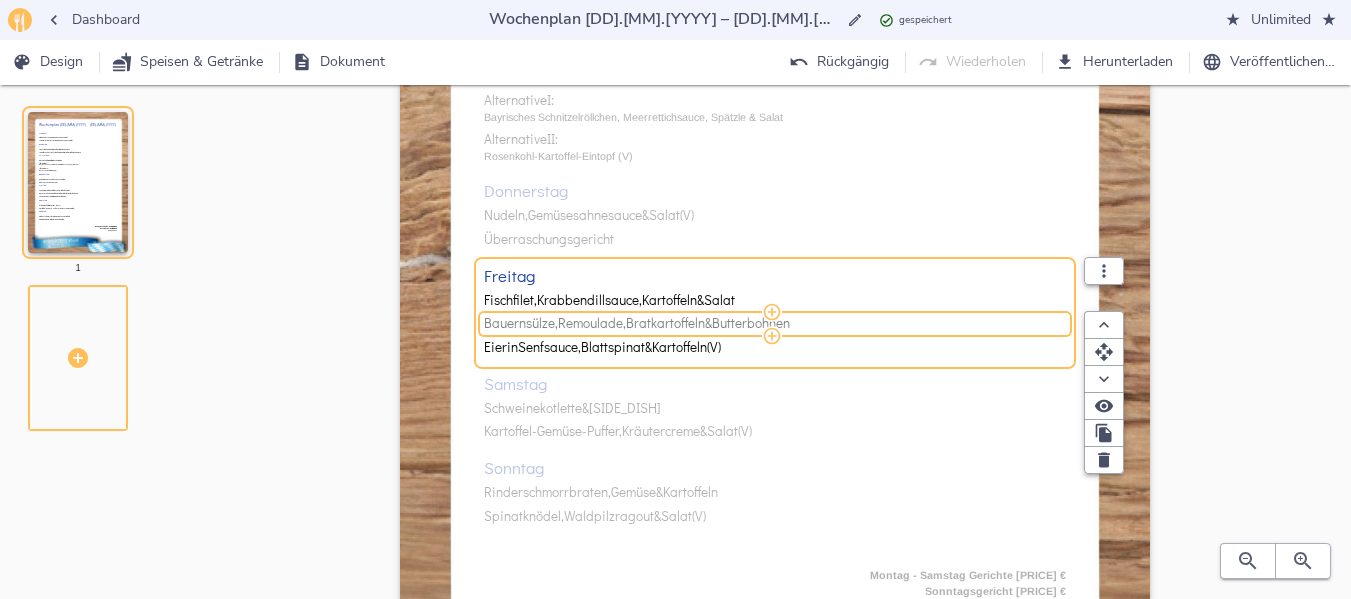 click on "Remoulade," at bounding box center (592, 323) 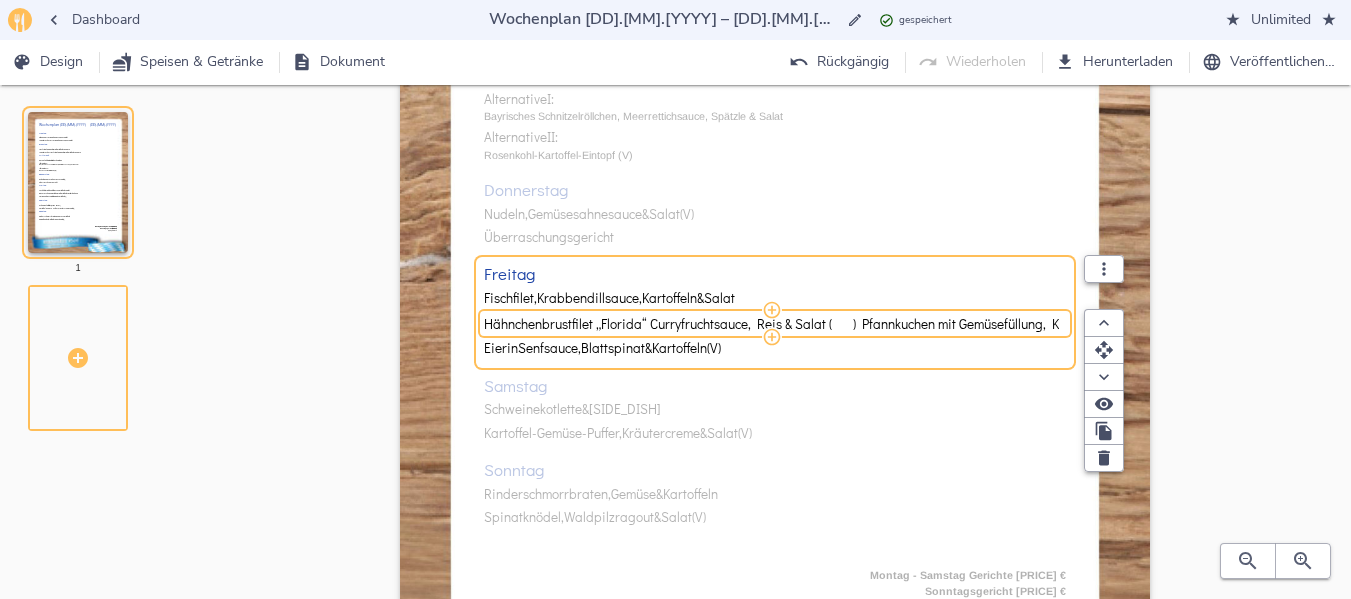 scroll, scrollTop: 0, scrollLeft: 123, axis: horizontal 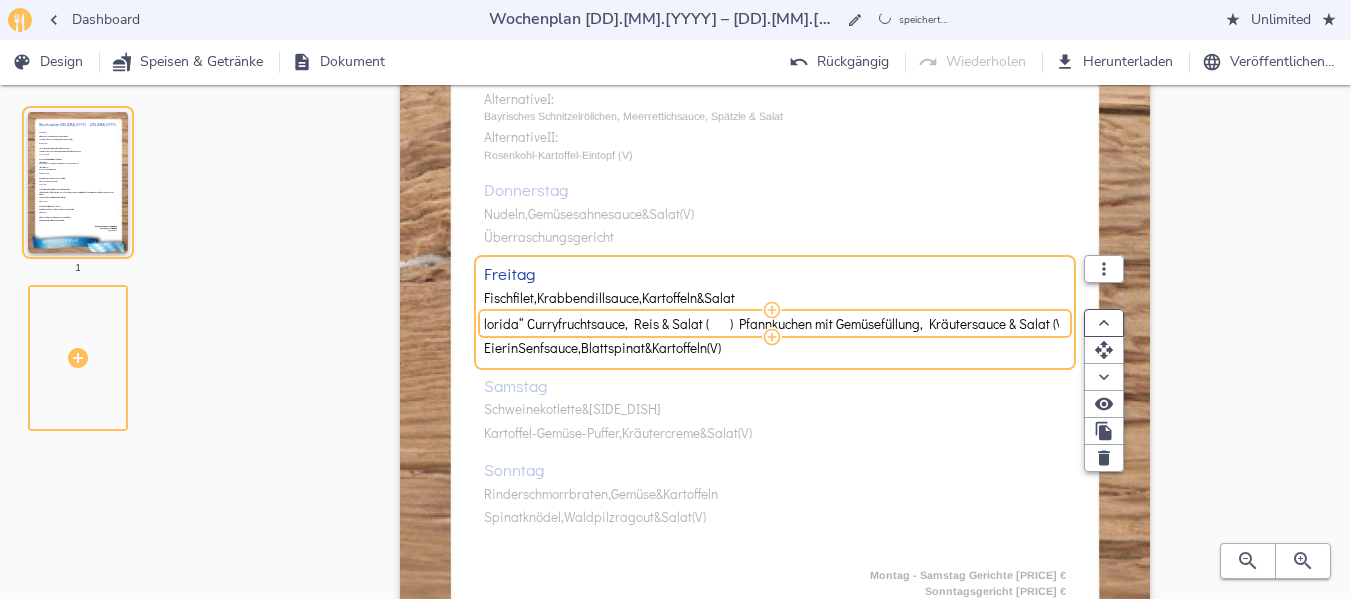 drag, startPoint x: 730, startPoint y: 327, endPoint x: 1087, endPoint y: 331, distance: 357.0224 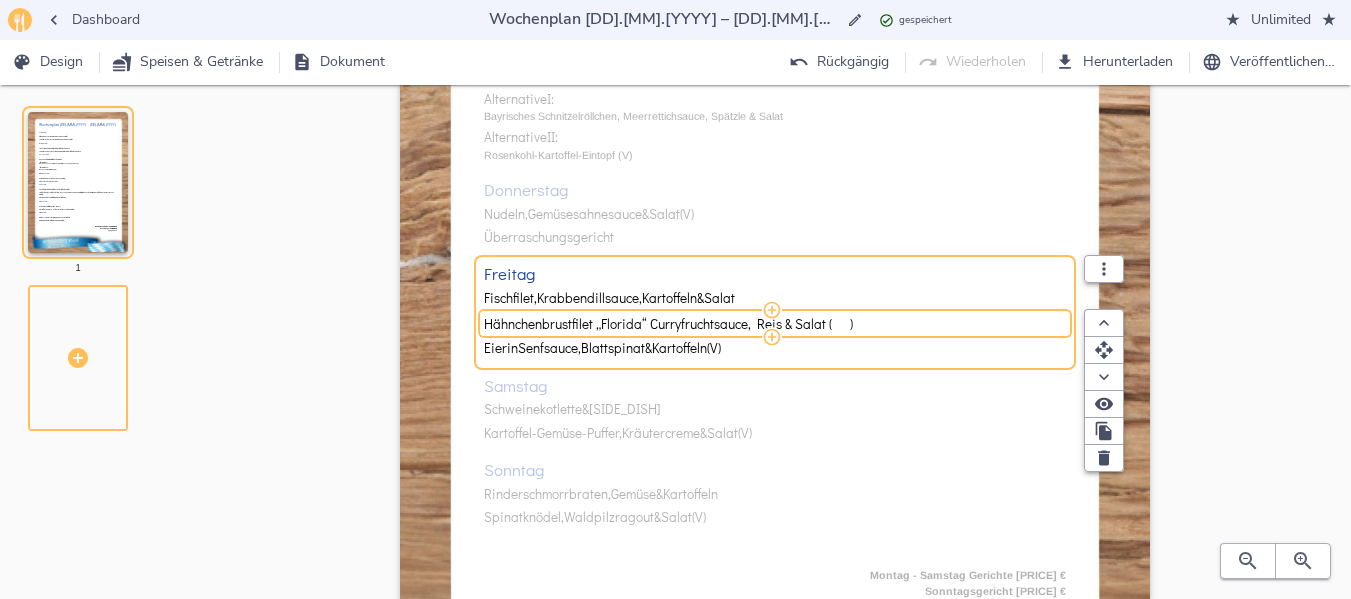 scroll, scrollTop: 0, scrollLeft: 0, axis: both 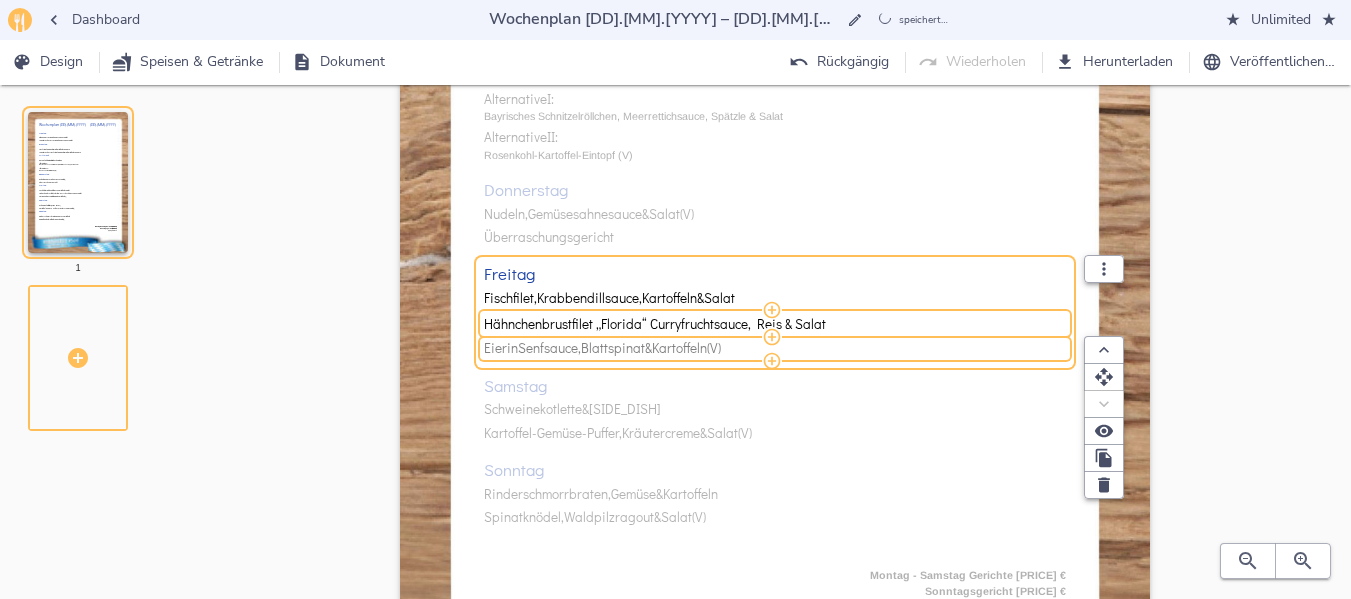 click on "Blattspinat" at bounding box center (613, 348) 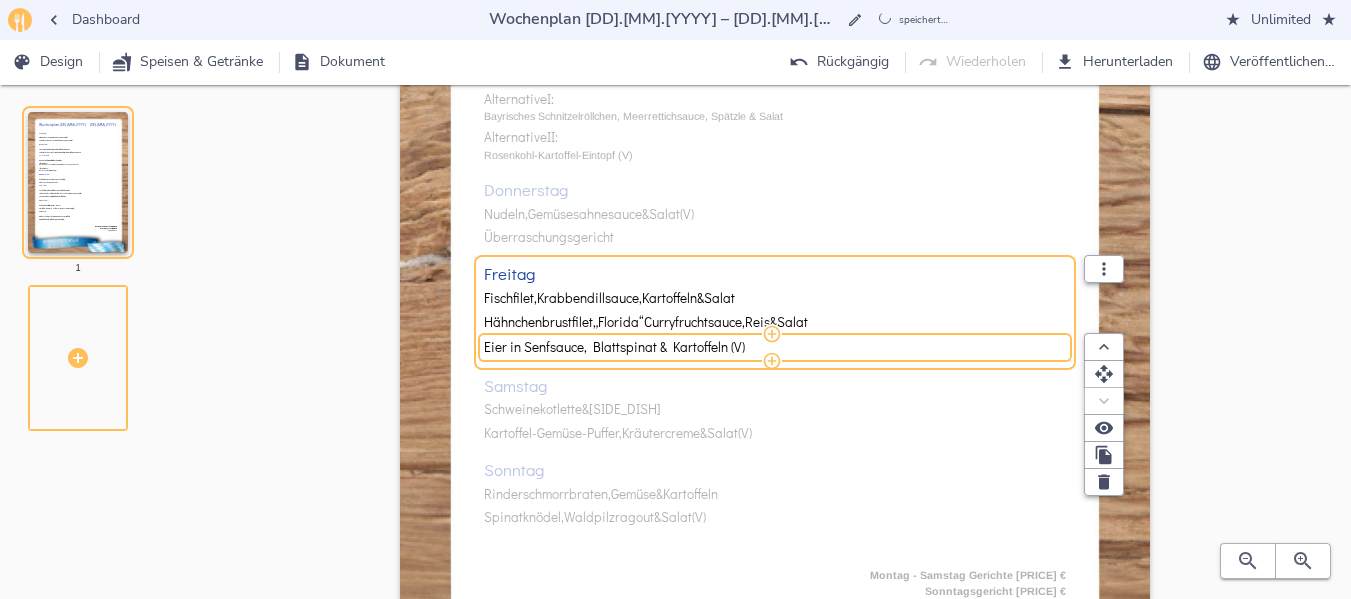 click on "Eier in Senfsauce, Blattspinat & Kartoffeln (V)" at bounding box center (772, 347) 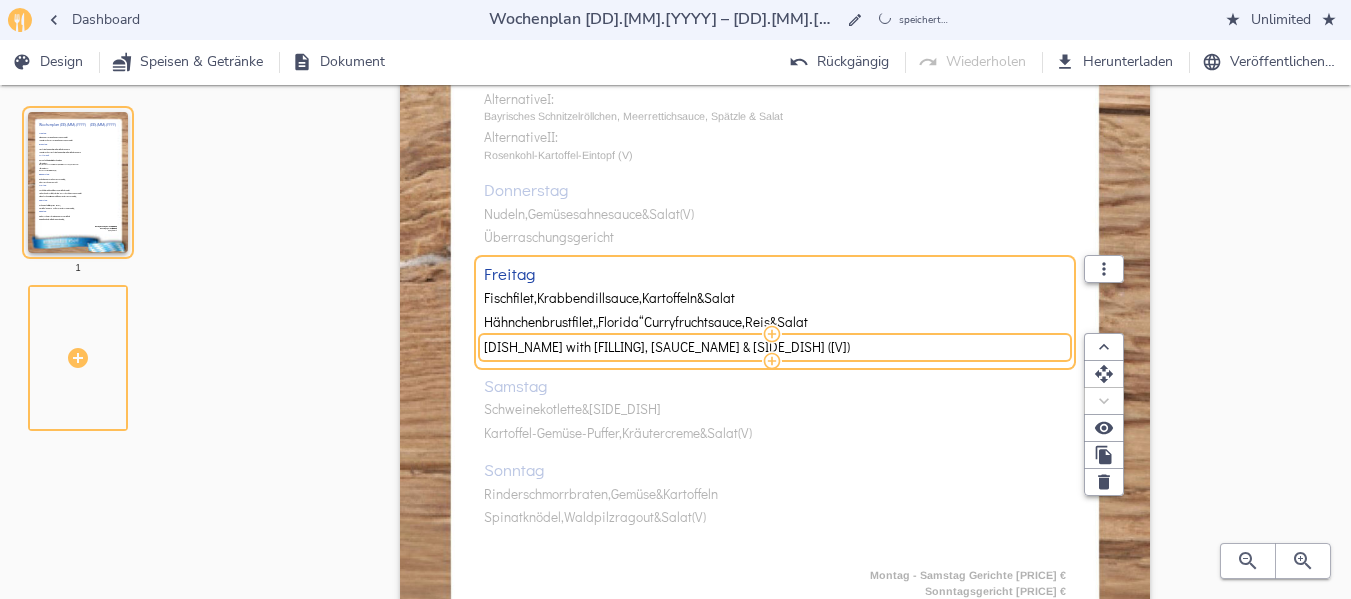 type on "[DISH_NAME] with [FILLING], [SAUCE_NAME] & [SIDE_DISH] ([V])" 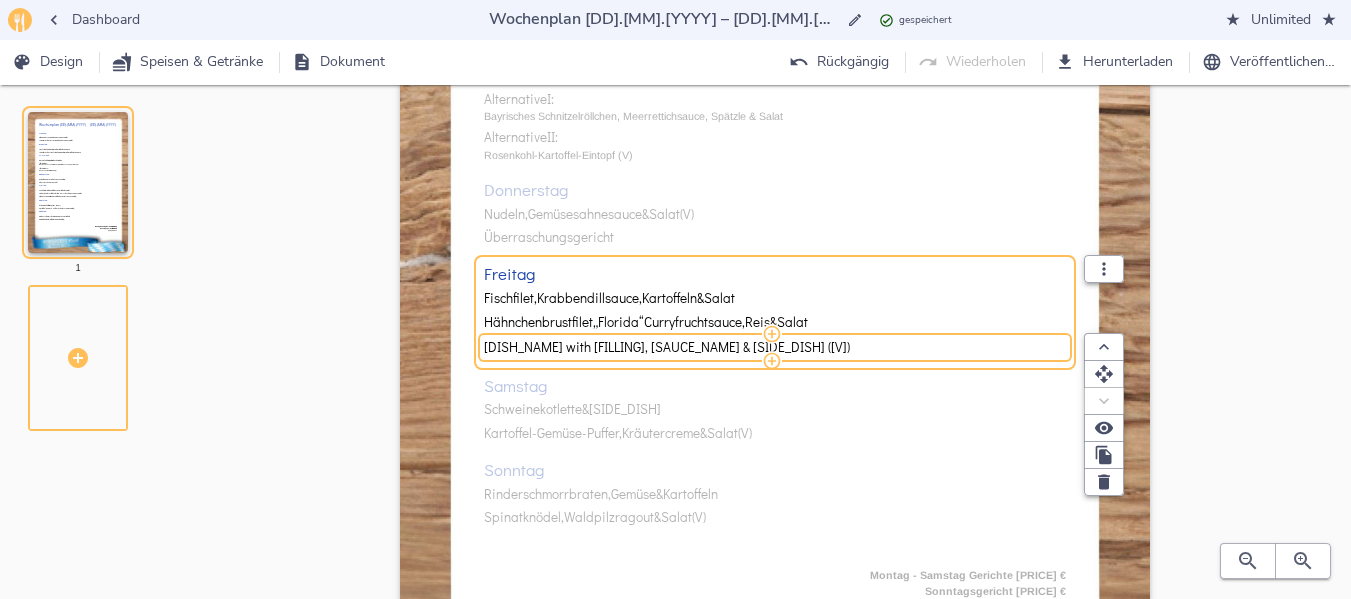 click on "[DAY] [DISH_NAME] in [SAUCE_NAME], [SIDE_DISH] & [SIDE_DISH] [DISH_NAME] in [SAUCE_NAME], [SIDE_DISH] & [SIDE_DISH] [DAY] [DISH_NAME], [TOPPING], [SIDE_DISH] & [SIDE_DISH] [DISH_NAME], [TOPPING], [SIDE_DISH] & [SIDE_DISH] [DAY] [DISH_NAME] with [MEAT_TYPE] Alternative I: [DISH_NAME] [SAUCE_NAME], [SIDE_DISH] & [SIDE_DISH] Alternative II: [DISH_NAME]-[DISH_NAME] [DAY] [DISH_NAME], [SAUCE_NAME] & [SIDE_DISH] ([V]) [SURPRISE_DISH] [DAY] [DISH_NAME], [SAUCE_NAME] & [SIDE_DISH] ([V]) [DISH_NAME] [DISH_NAME] [SAUCE_NAME], [SIDE_DISH] & [SIDE_DISH] ([V]) [DAY] [MEAT_TYPE] & [SIDE_DISH] ([V]) [DISH_NAME], [SAUCE_NAME] & [SIDE_DISH] ([V])" at bounding box center [775, 199] 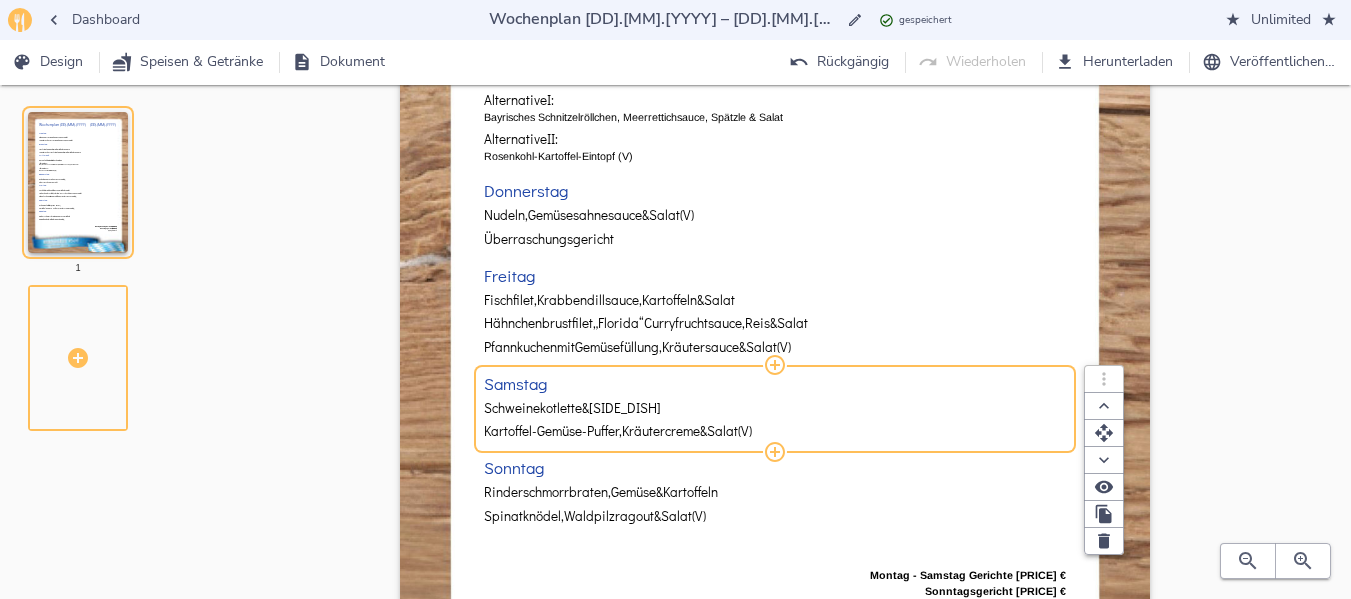 click on "Schweinekotlette" at bounding box center [533, 408] 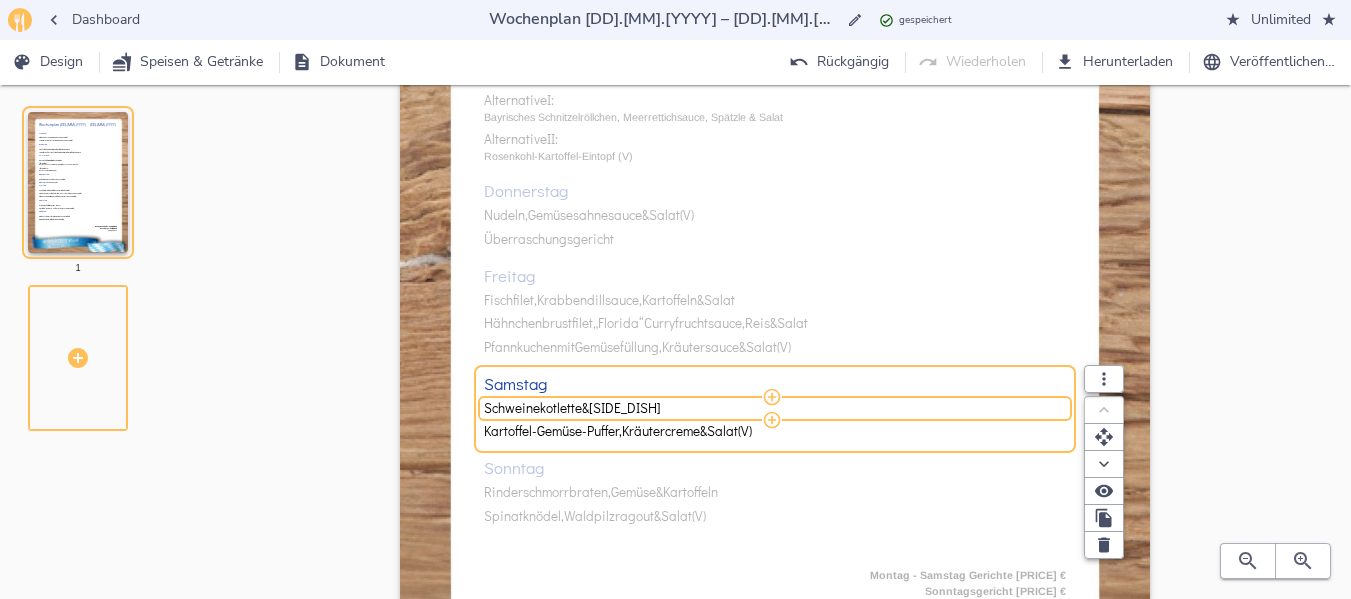 click on "Schweinekotlette" at bounding box center [533, 408] 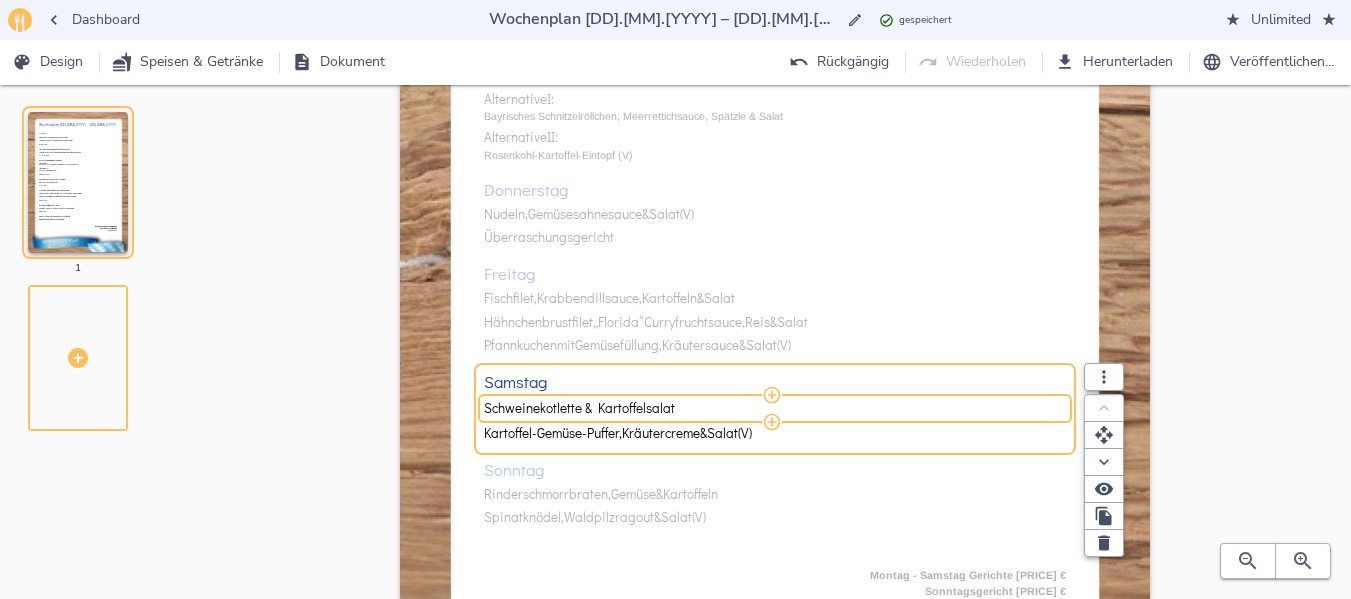 click on "Schweinekotlette & Kartoffelsalat" at bounding box center (772, 408) 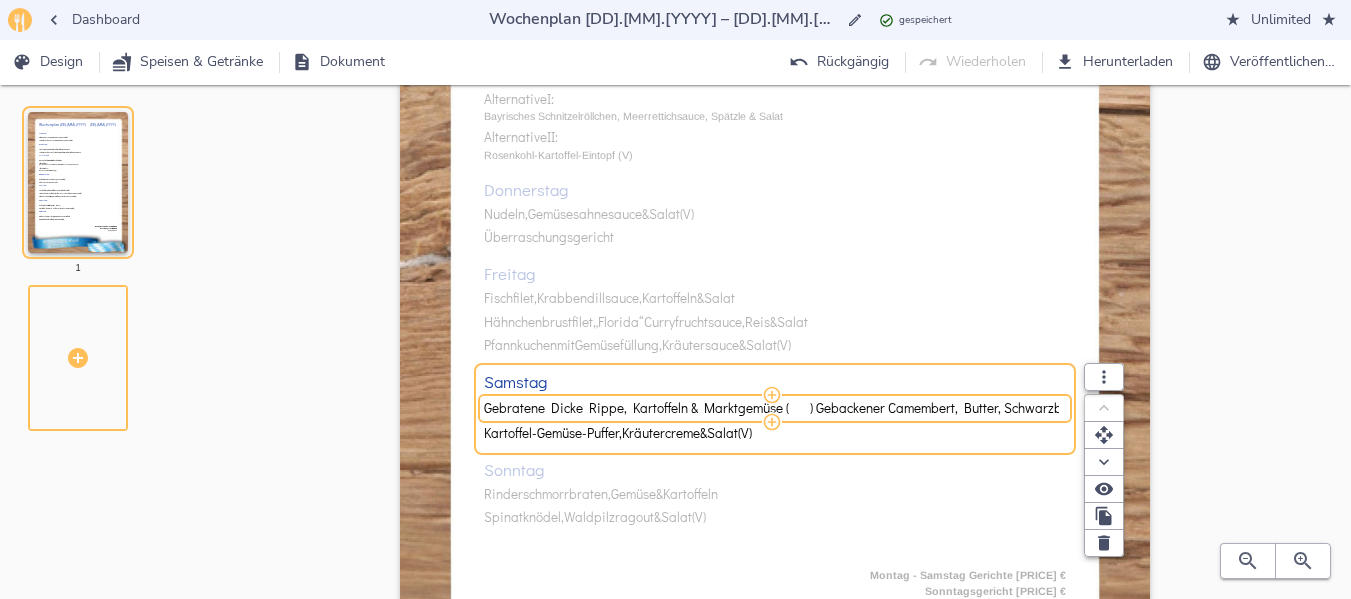 scroll, scrollTop: 0, scrollLeft: 156, axis: horizontal 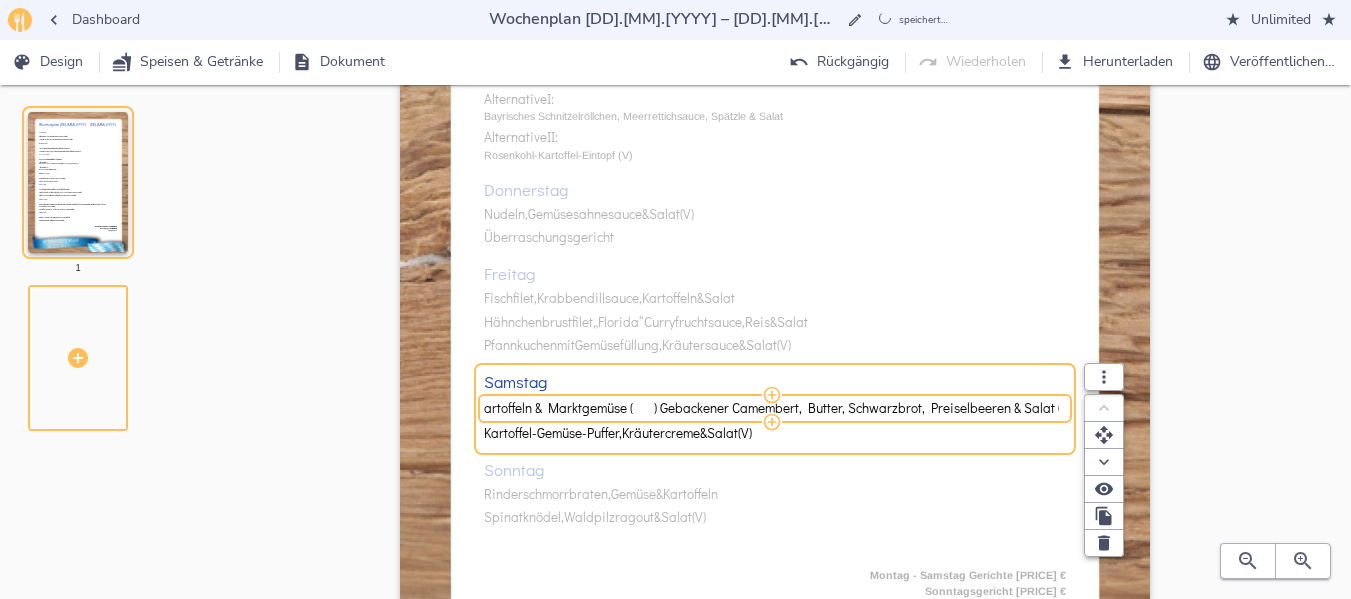 drag, startPoint x: 655, startPoint y: 409, endPoint x: 1104, endPoint y: 413, distance: 449.01782 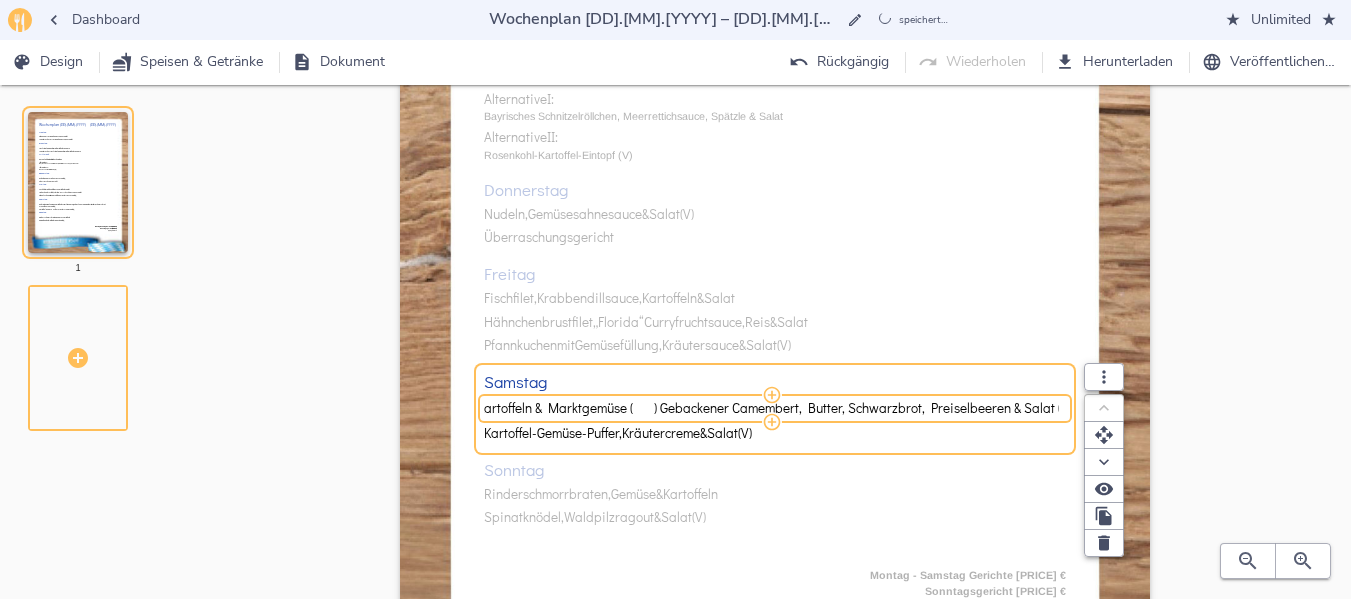 click on "Gebratene Dicke Rippe, Kartoffeln & Marktgemüse (       ) Gebackener Camembert, Butter, Schwarzbrot, Preiselbeeren & Salat (V)" at bounding box center (775, 408) 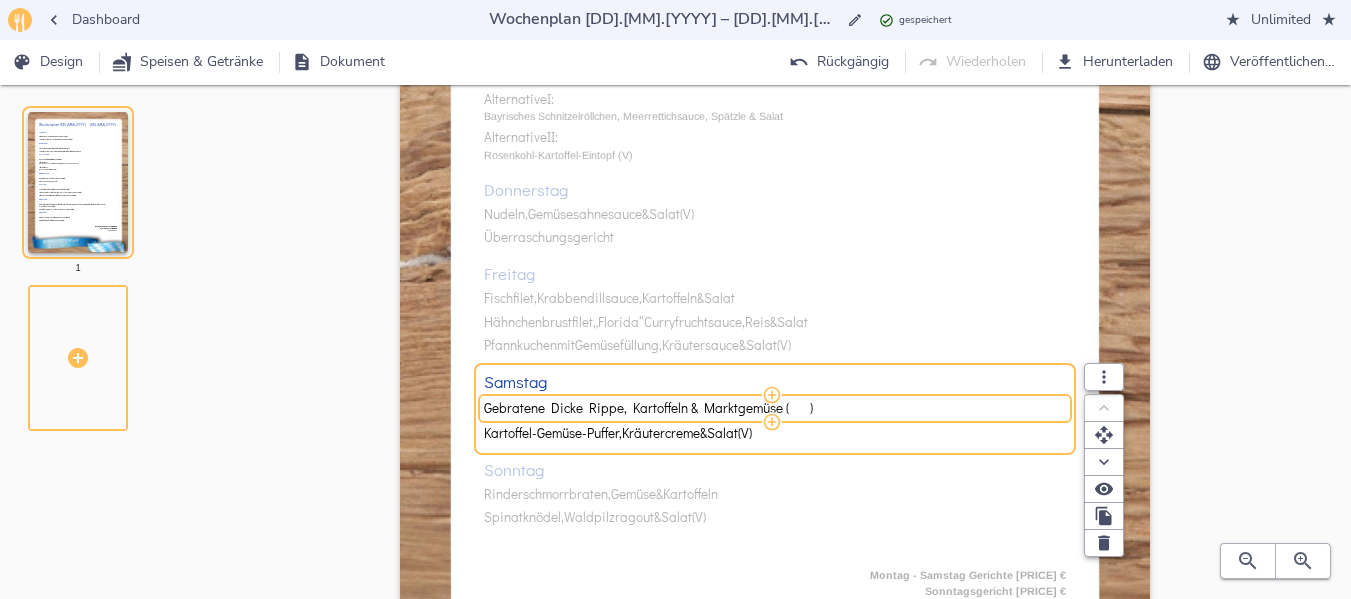 scroll, scrollTop: 0, scrollLeft: 0, axis: both 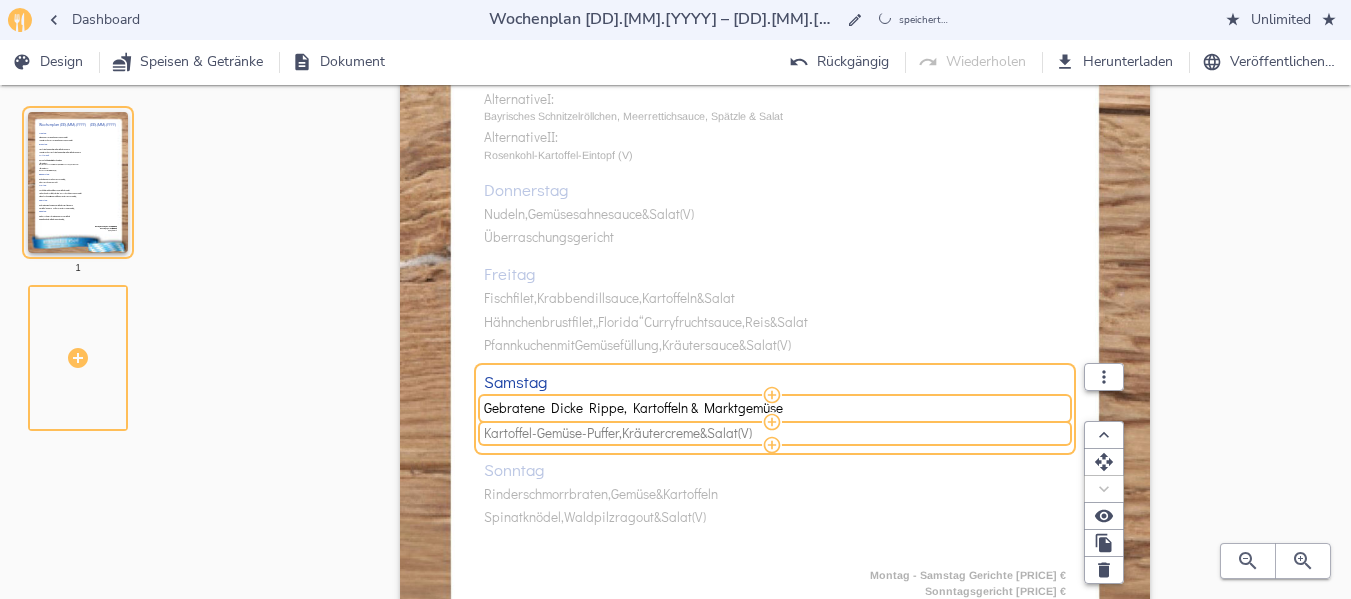 click on "Kartoffel-Gemüse-Puffer," at bounding box center [553, 433] 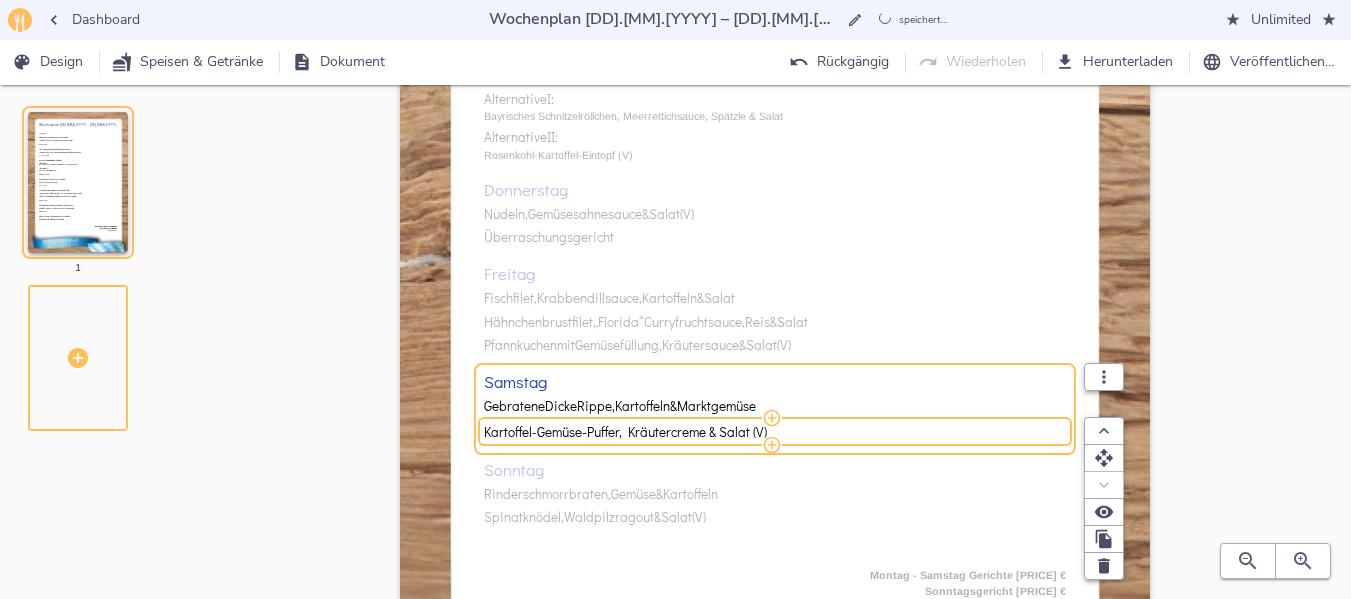 click on "Kartoffel-Gemüse-Puffer, Kräutercreme & Salat (V)" at bounding box center [772, 432] 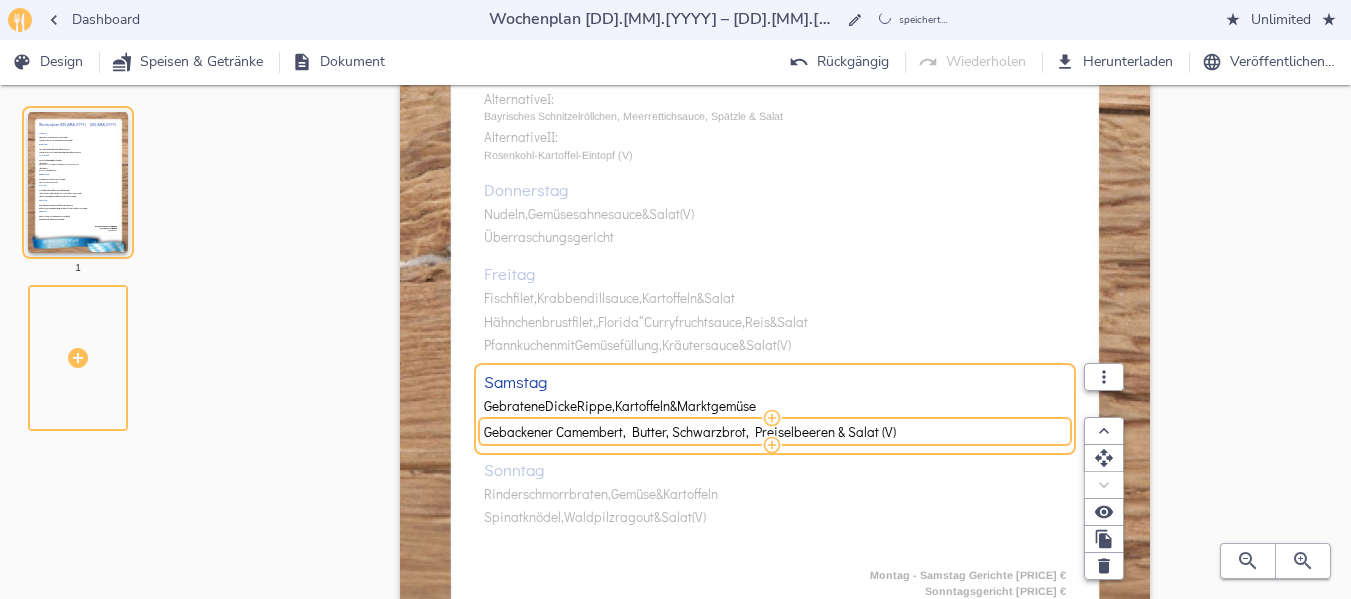 type on "Gebackener Camembert, Butter, Schwarzbrot, Preiselbeeren & Salat (V)" 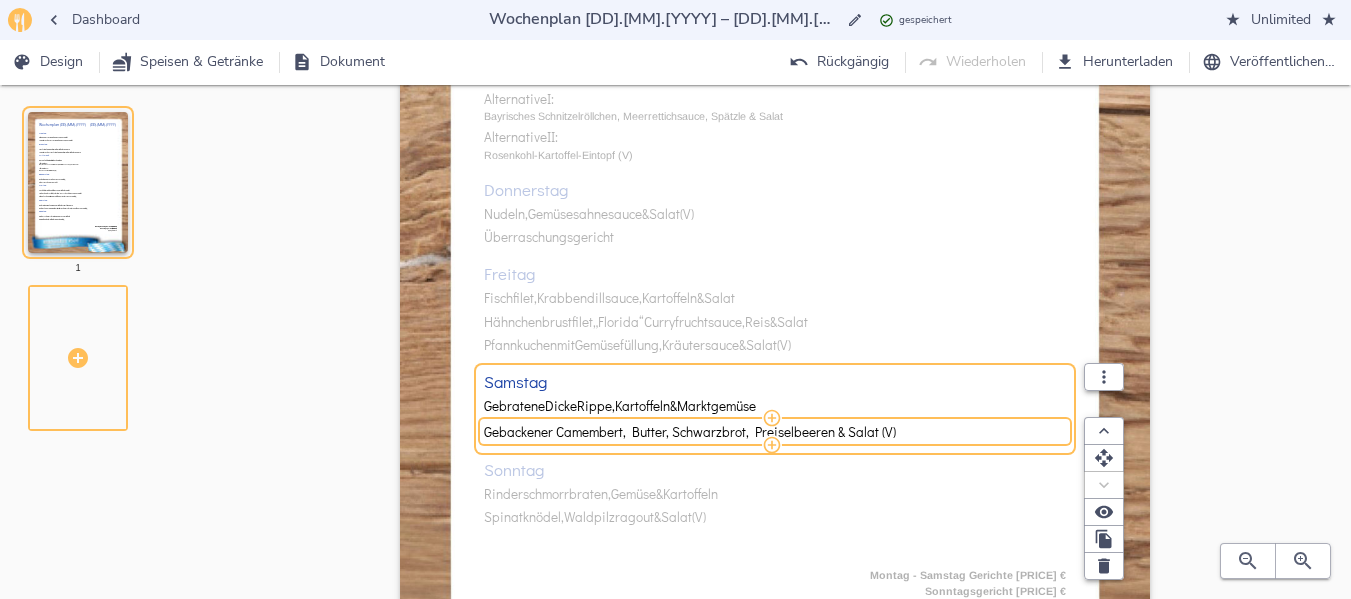 click on "Montag Pfannengyros  in  Rahmsauce,  Reis  &  Salat  Vegetarisches  Gyros  in  Rahmsauce,  Reis  &  Salat  Dienstag Hacksteak,  Spiegelei,  Bratkartoffeln  &  Gemüse  Vegetarisches  Hacksteak,  Spiegelei,  Bratkartoffeln  &  Gemüse  Mittwoch Rosenkohleintopf  mit  Fleischeinlage  Alternative  I:  Bayrisches Schnitzelröllchen, Meerrettichsauce, Spätzle & Salat Alternative  II:  Rosenkohl-Kartoffel-Eintopf (V) Donnerstag Nudeln,  Gemüsesahnesauce  &  Salat  (V)  Überraschungsgericht  Freitag Fischfilet,  Krabbendillsauce,  Kartoffeln  &  Salat  Hähnchenbrustfilet  „Florida“  Curryfruchtsauce,  Reis  &  Salat  Pfannkuchen  mit  Gemüsefüllung,  Kräutersauce  &  Salat  (V)  Samstag Gebratene  Dicke  Rippe,  Kartoffeln  &  Marktgemüse  Gebackener Camembert, Butter, Schwarzbrot, Preiselbeeren & Salat (V) Sonntag Rinderschmorrbraten,  Gemüse  &  Kartoffeln  Spinatknödel,  Waldpilzragout  &  Salat  (V)" at bounding box center [775, 199] 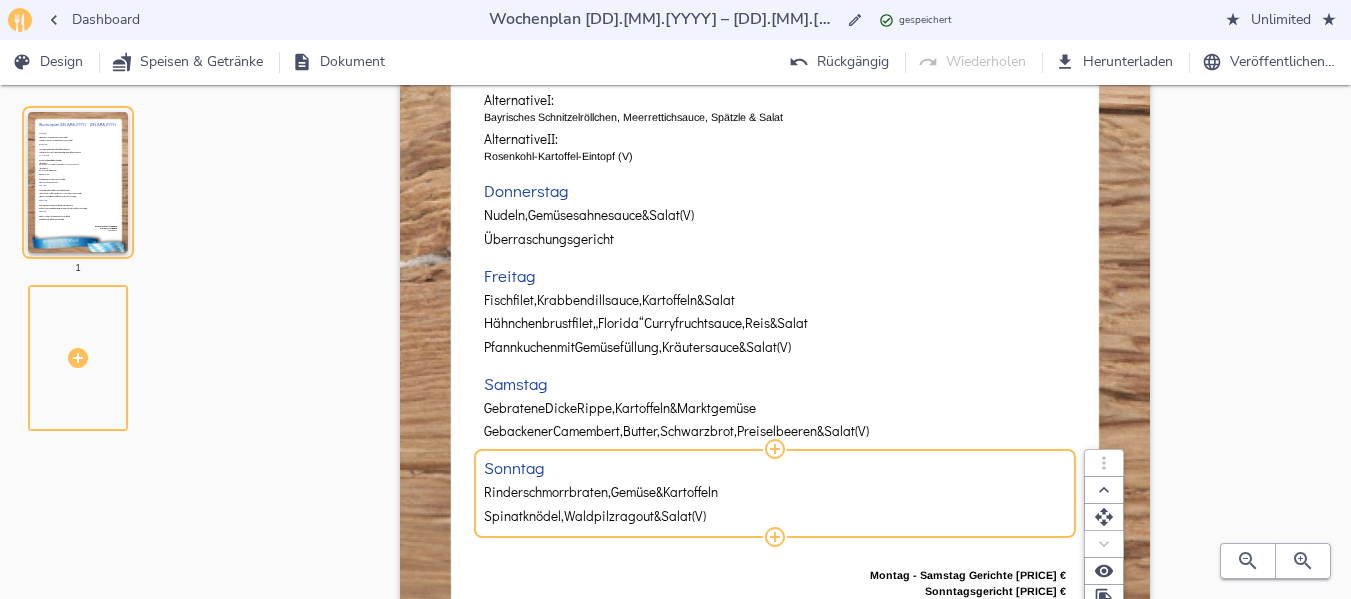 click on "Rinderschmorrbraten," at bounding box center (547, 492) 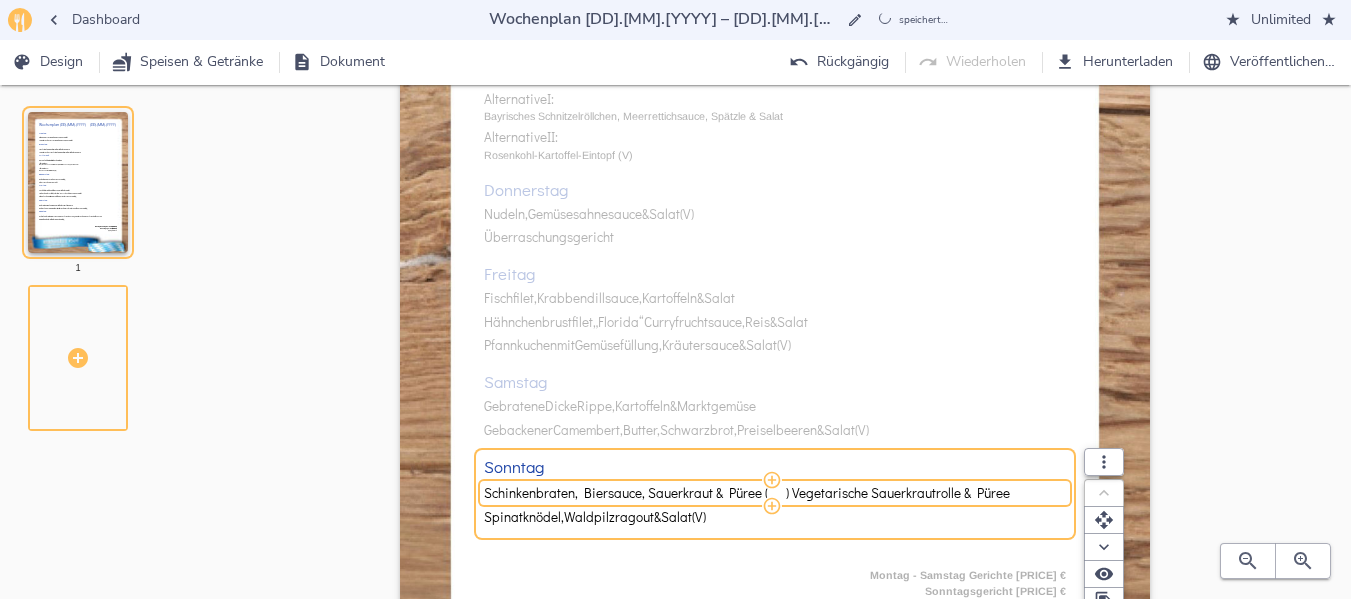 drag, startPoint x: 791, startPoint y: 491, endPoint x: 1071, endPoint y: 496, distance: 280.04465 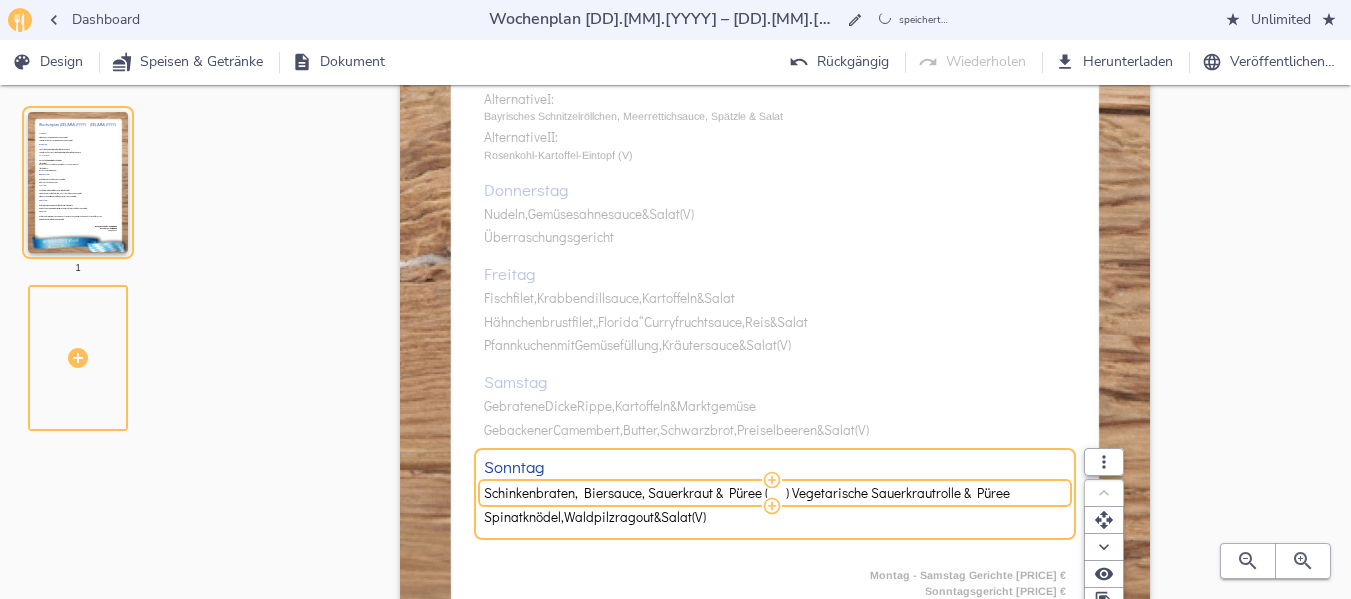 click on "Schinkenbraten, Biersauce, Sauerkraut & Püree (      ) Vegetarische Sauerkrautrolle & Püree" at bounding box center (775, 493) 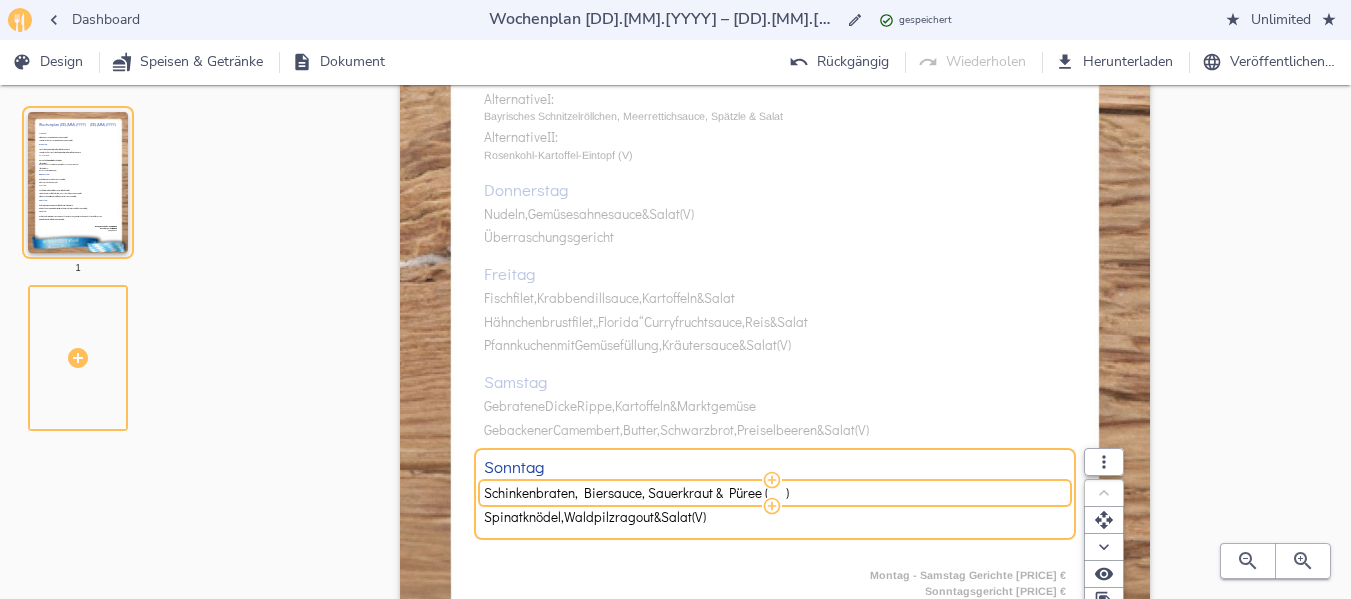 type on "[DISH_NAME], [SAUCE_NAME], [SIDE_DISH] & [SIDE_DISH] (" 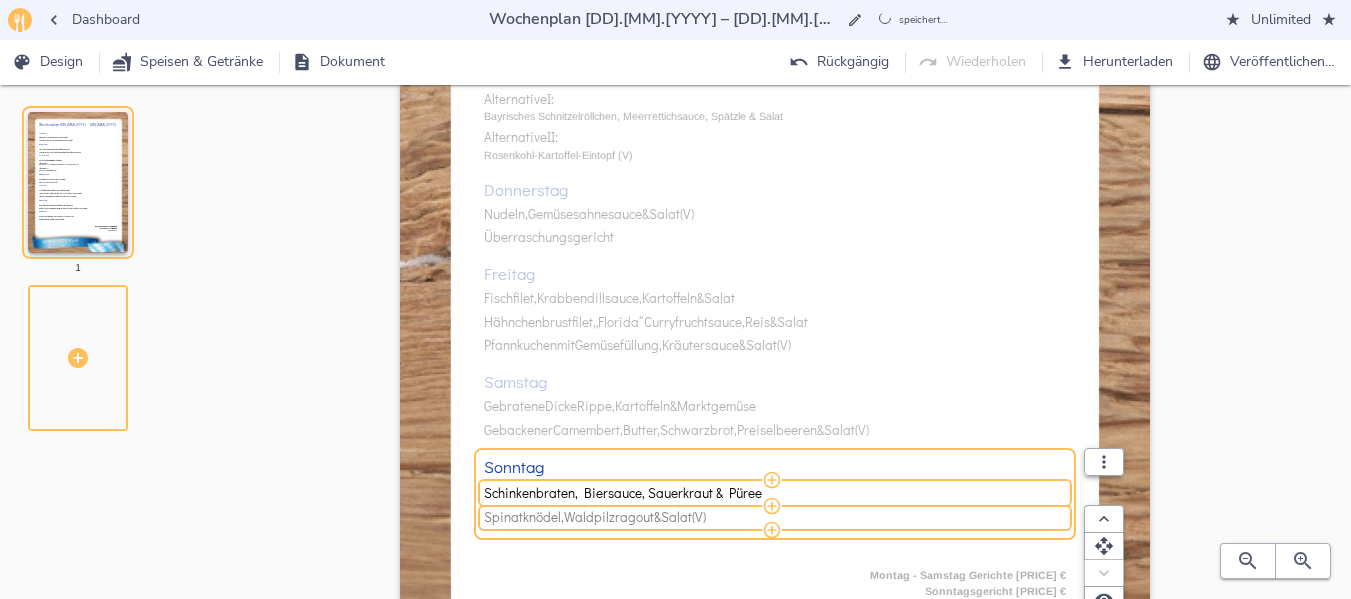 click on "Waldpilzragout" at bounding box center (609, 517) 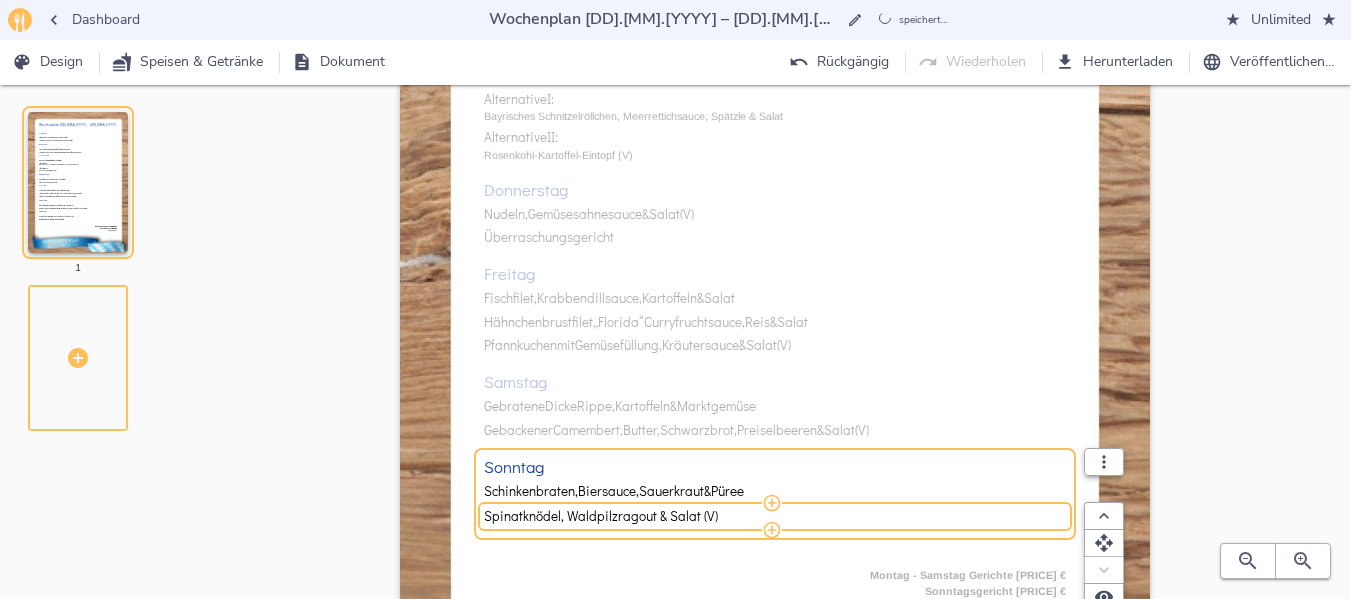 click on "Spinatknödel, Waldpilzragout & Salat (V)" at bounding box center (772, 516) 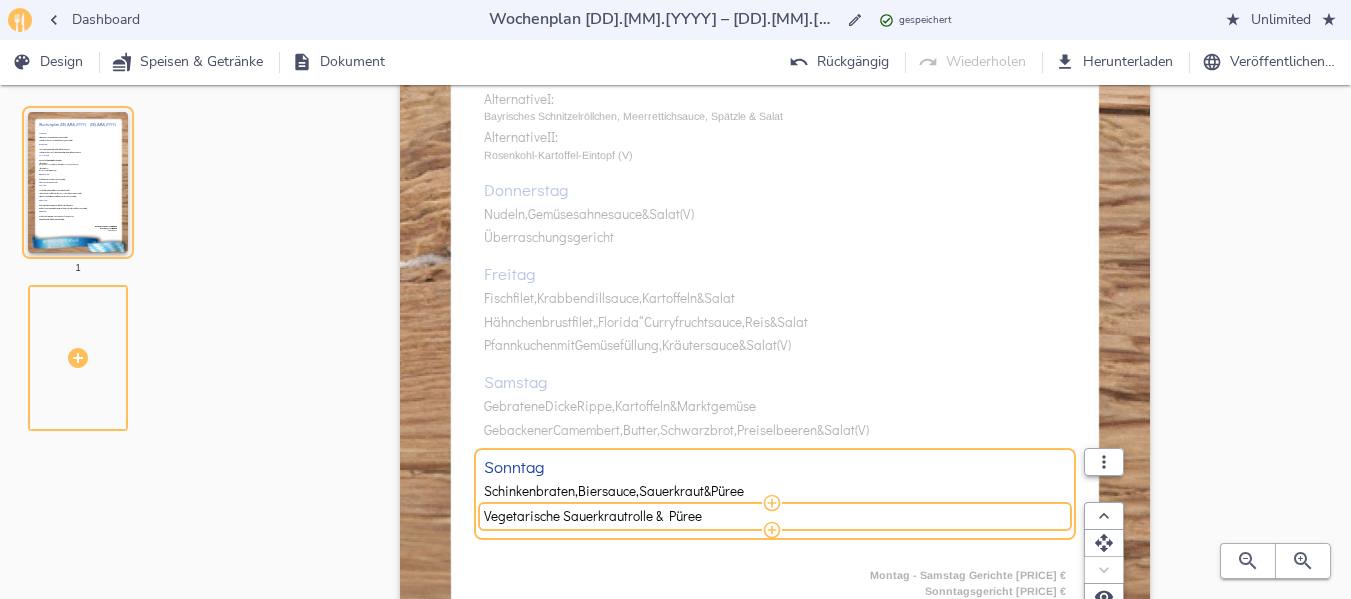 click on "Montag Pfannengyros  in  Rahmsauce,  Reis  &  Salat  Vegetarisches  Gyros  in  Rahmsauce,  Reis  &  Salat  Dienstag Hacksteak,  Spiegelei,  Bratkartoffeln  &  Gemüse  Vegetarisches  Hacksteak,  Spiegelei,  Bratkartoffeln  &  Gemüse  Mittwoch Rosenkohleintopf  mit  Fleischeinlage  Alternative  I:  Bayrisches Schnitzelröllchen, Meerrettichsauce, Spätzle & Salat Alternative  II:  Rosenkohl-Kartoffel-Eintopf (V) Donnerstag Nudeln,  Gemüsesahnesauce  &  Salat  (V)  Überraschungsgericht  Freitag Fischfilet,  Krabbendillsauce,  Kartoffeln  &  Salat  Hähnchenbrustfilet  „Florida“  Curryfruchtsauce,  Reis  &  Salat  Pfannkuchen  mit  Gemüsefüllung,  Kräutersauce  &  Salat  (V)  Samstag Gebratene  Dicke  Rippe,  Kartoffeln  &  Marktgemüse  Gebackener  Camembert,  Butter,  Schwarzbrot,  Preiselbeeren  &  Salat  (V)  Sonntag Schinkenbraten,  Biersauce,  Sauerkraut  &  Püree  Vegetarische Sauerkrautrolle & Püree" at bounding box center (775, 199) 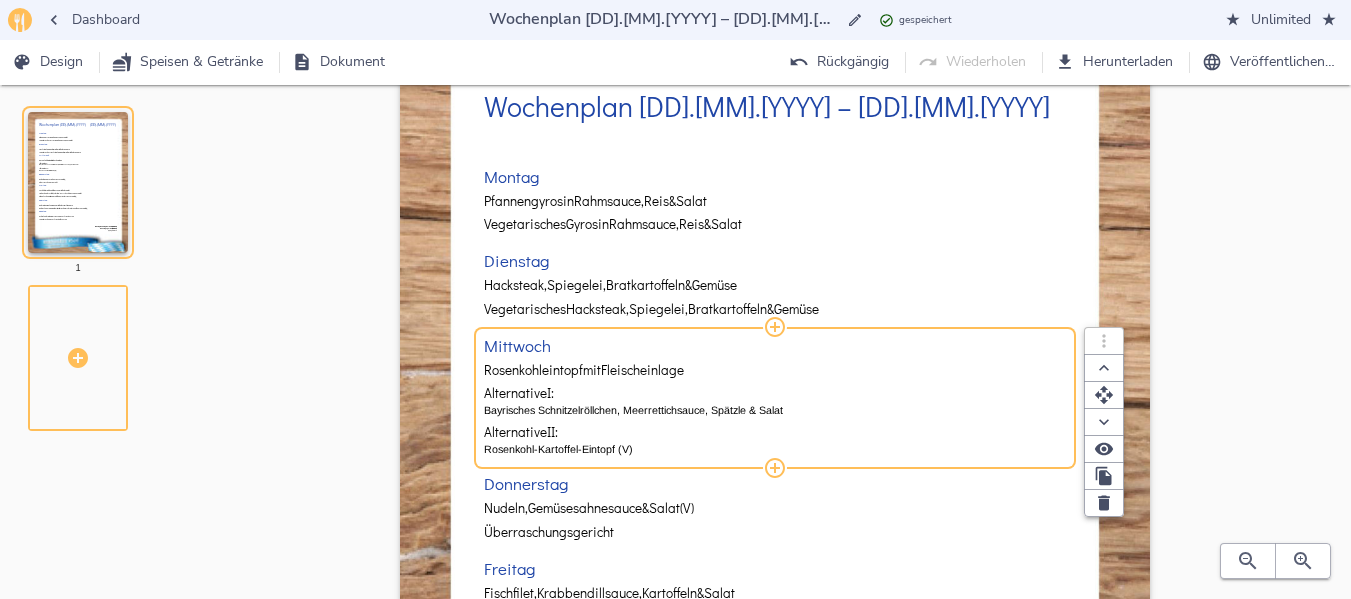 scroll, scrollTop: 0, scrollLeft: 0, axis: both 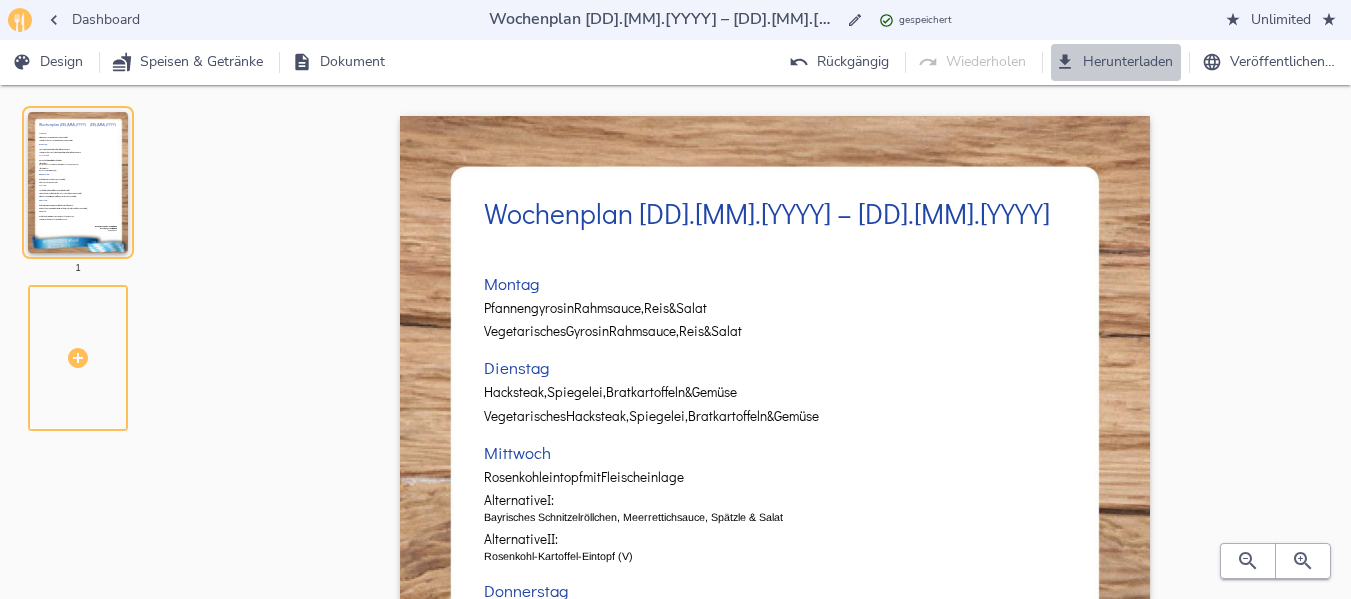 click on "Herunterladen" at bounding box center (49, 62) 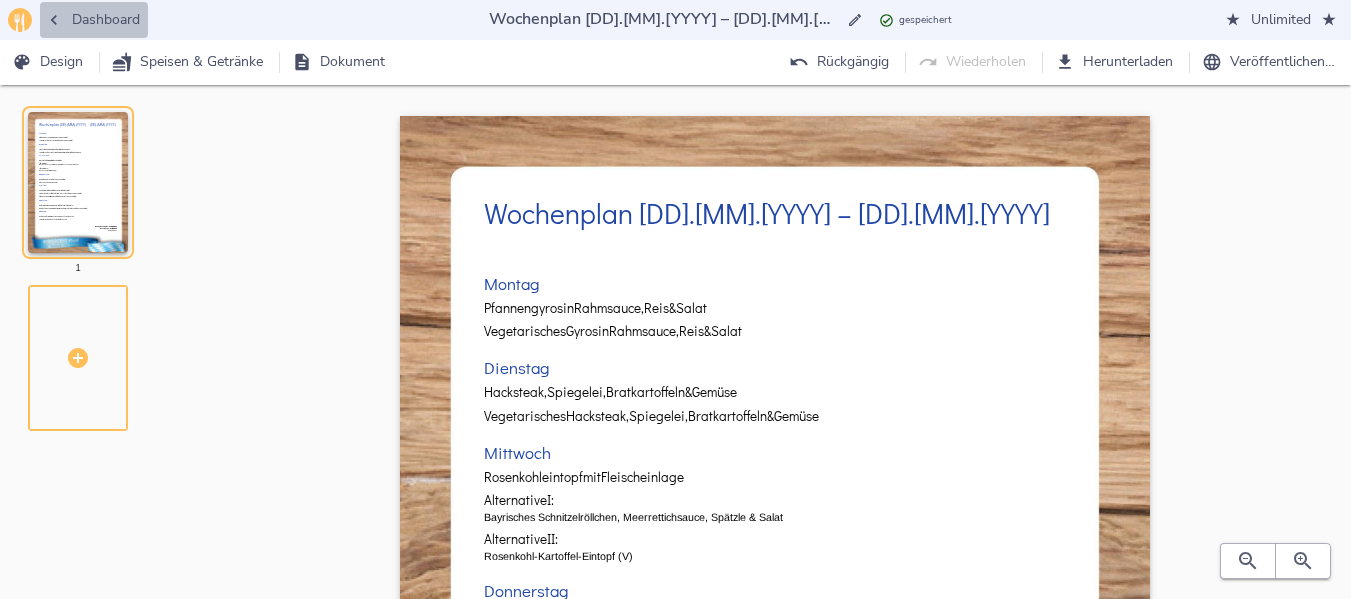 click on "Dashboard" at bounding box center [94, 20] 